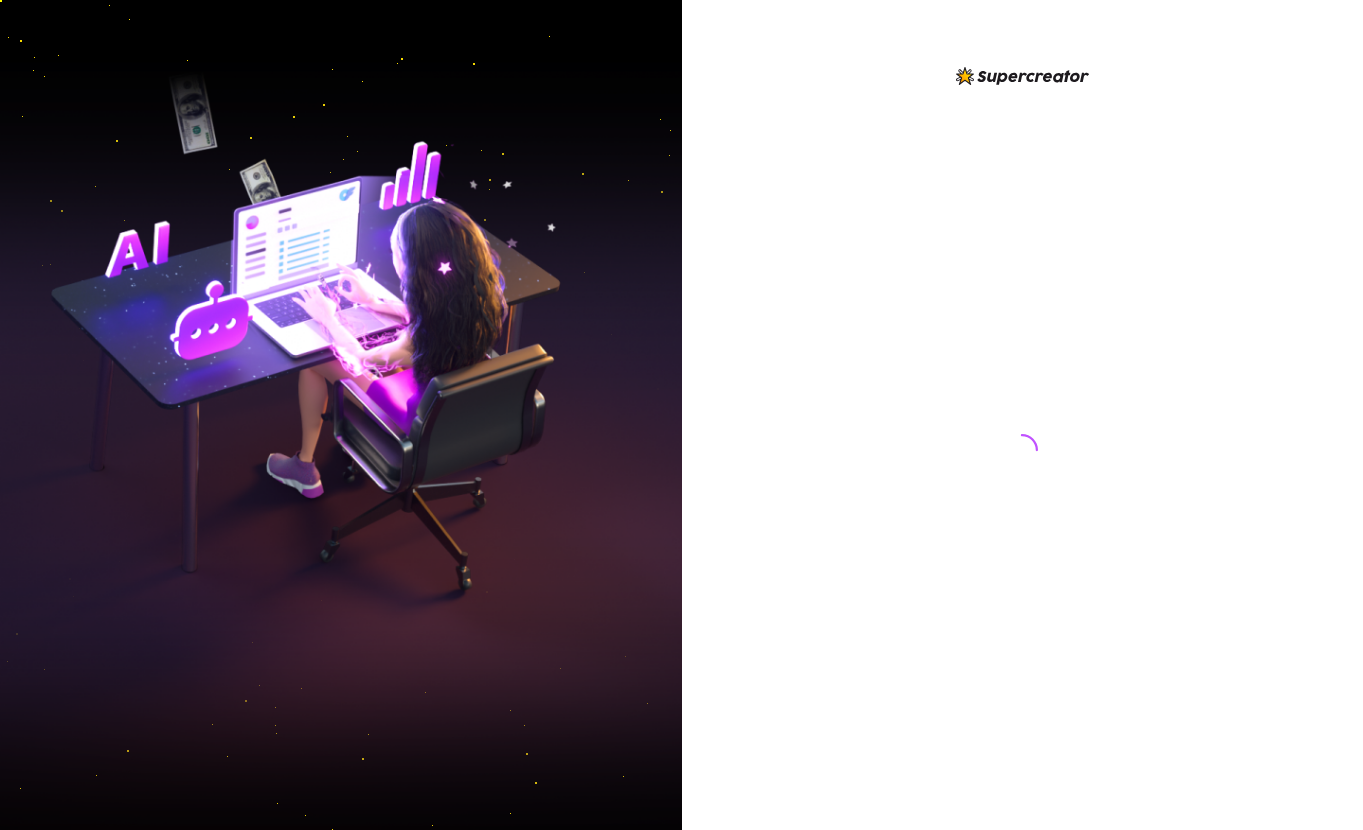 scroll, scrollTop: 0, scrollLeft: 0, axis: both 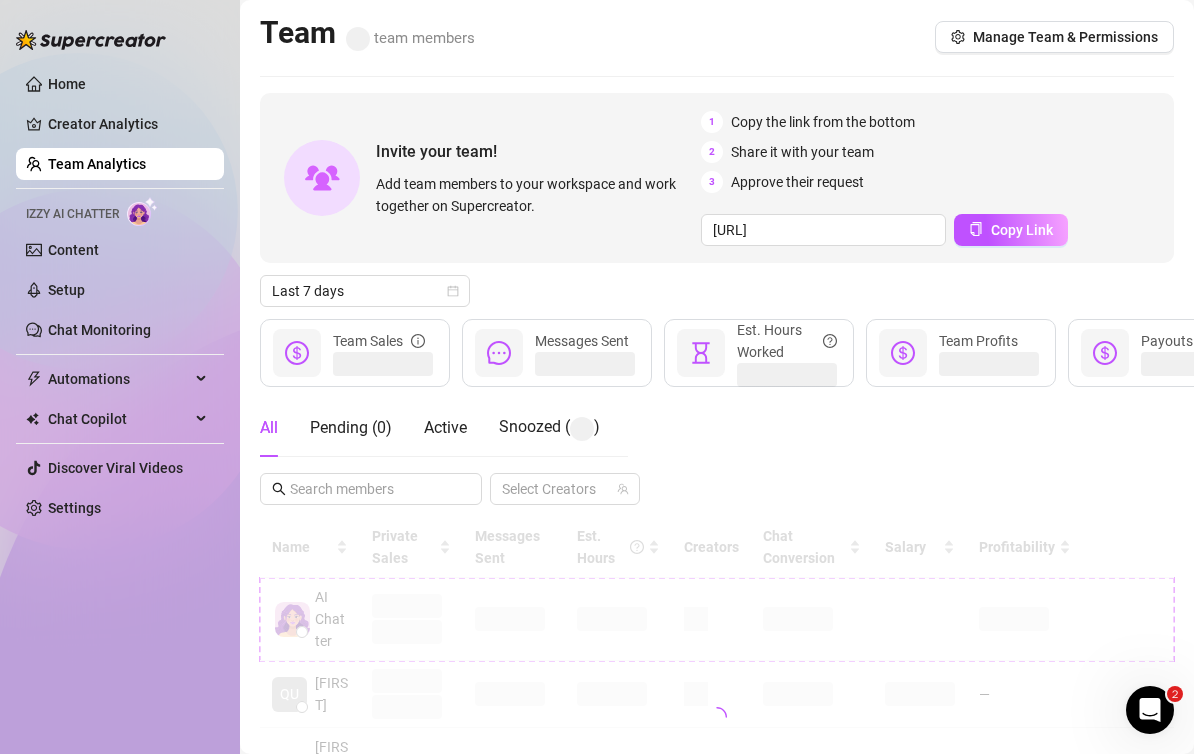 click on "Team Analytics" at bounding box center [97, 164] 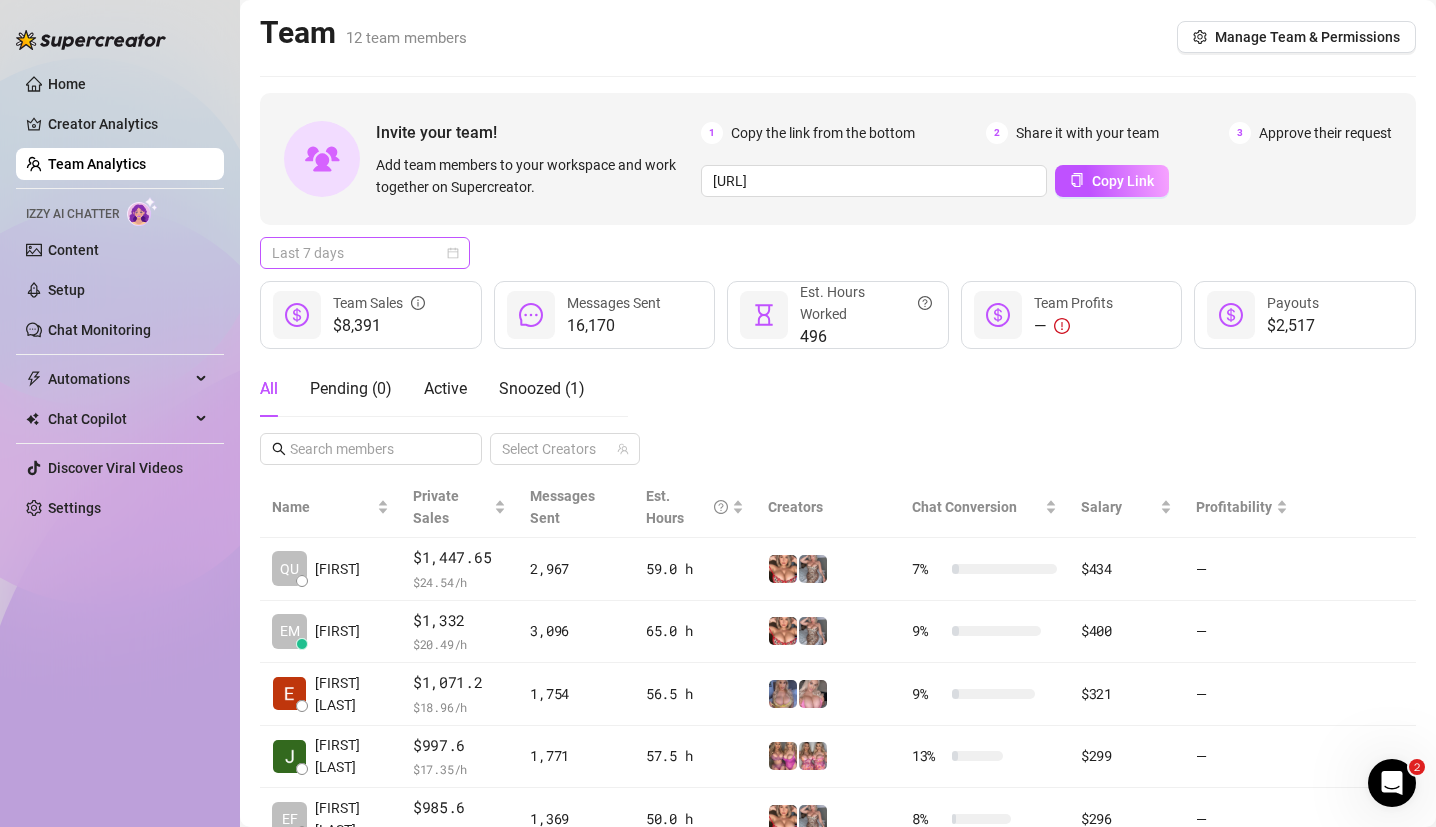 click on "Last 7 days" at bounding box center (365, 253) 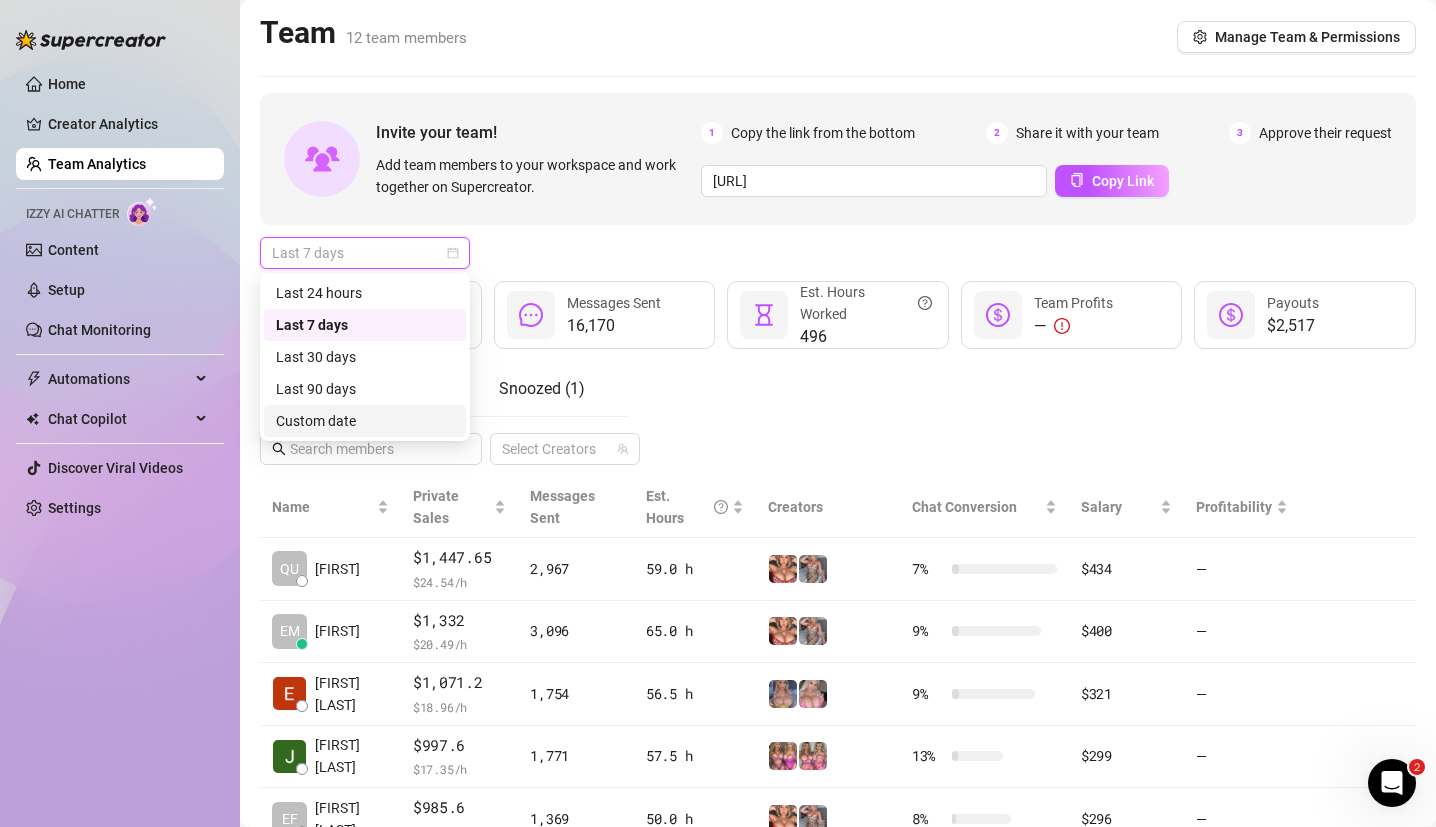 click on "Custom date" at bounding box center [365, 421] 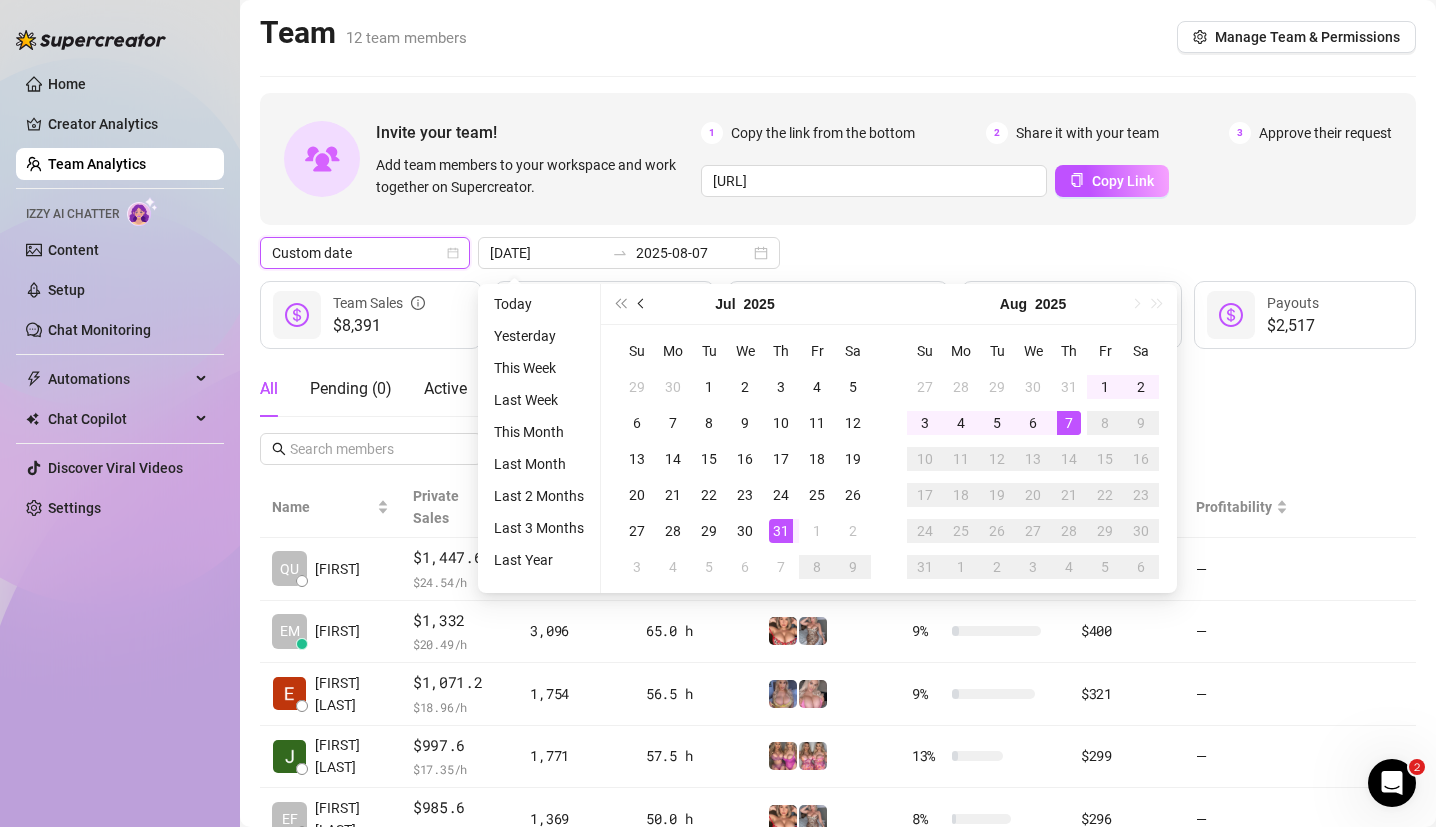 type on "2025-08-06" 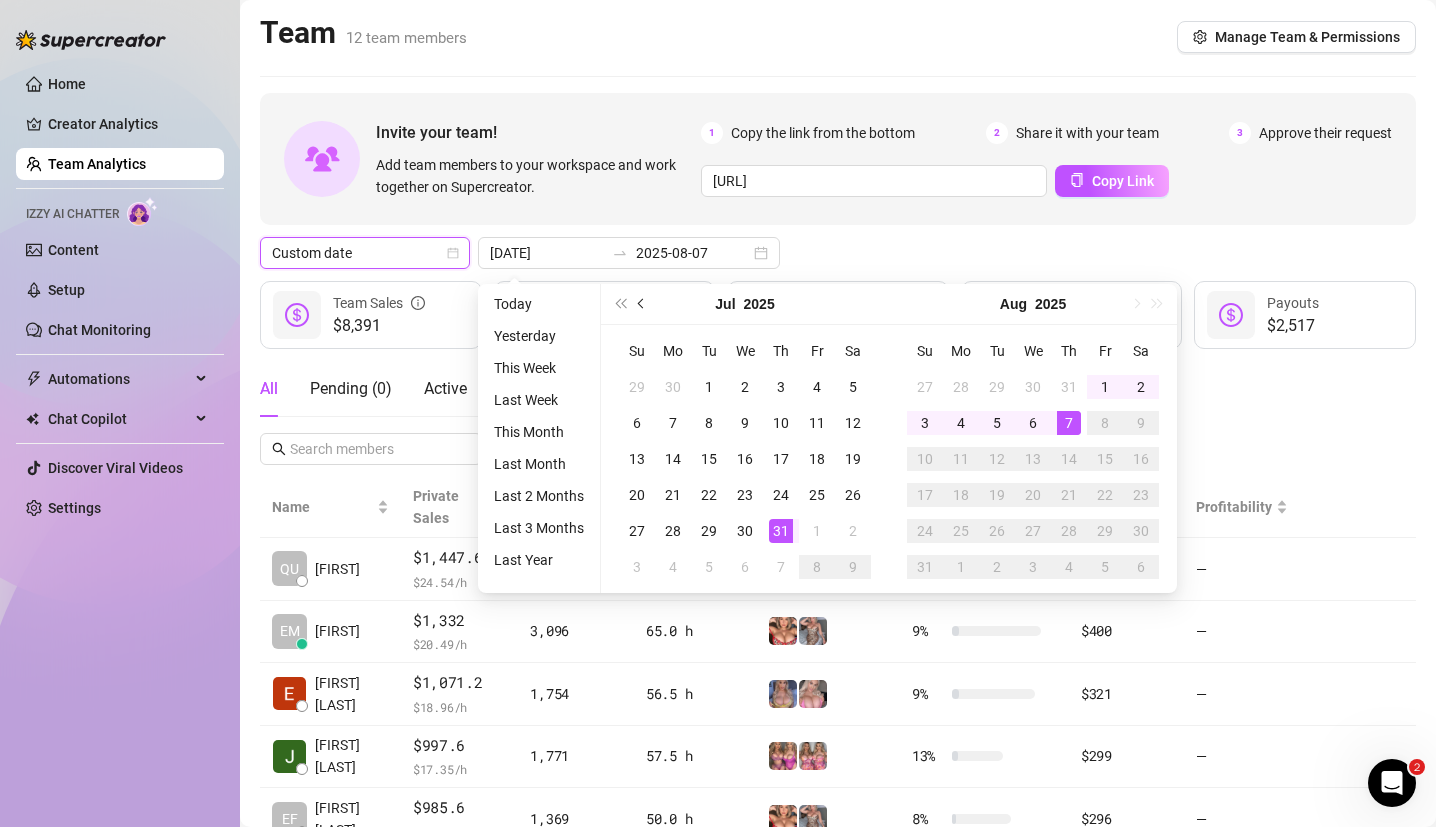 type on "2025-08-06" 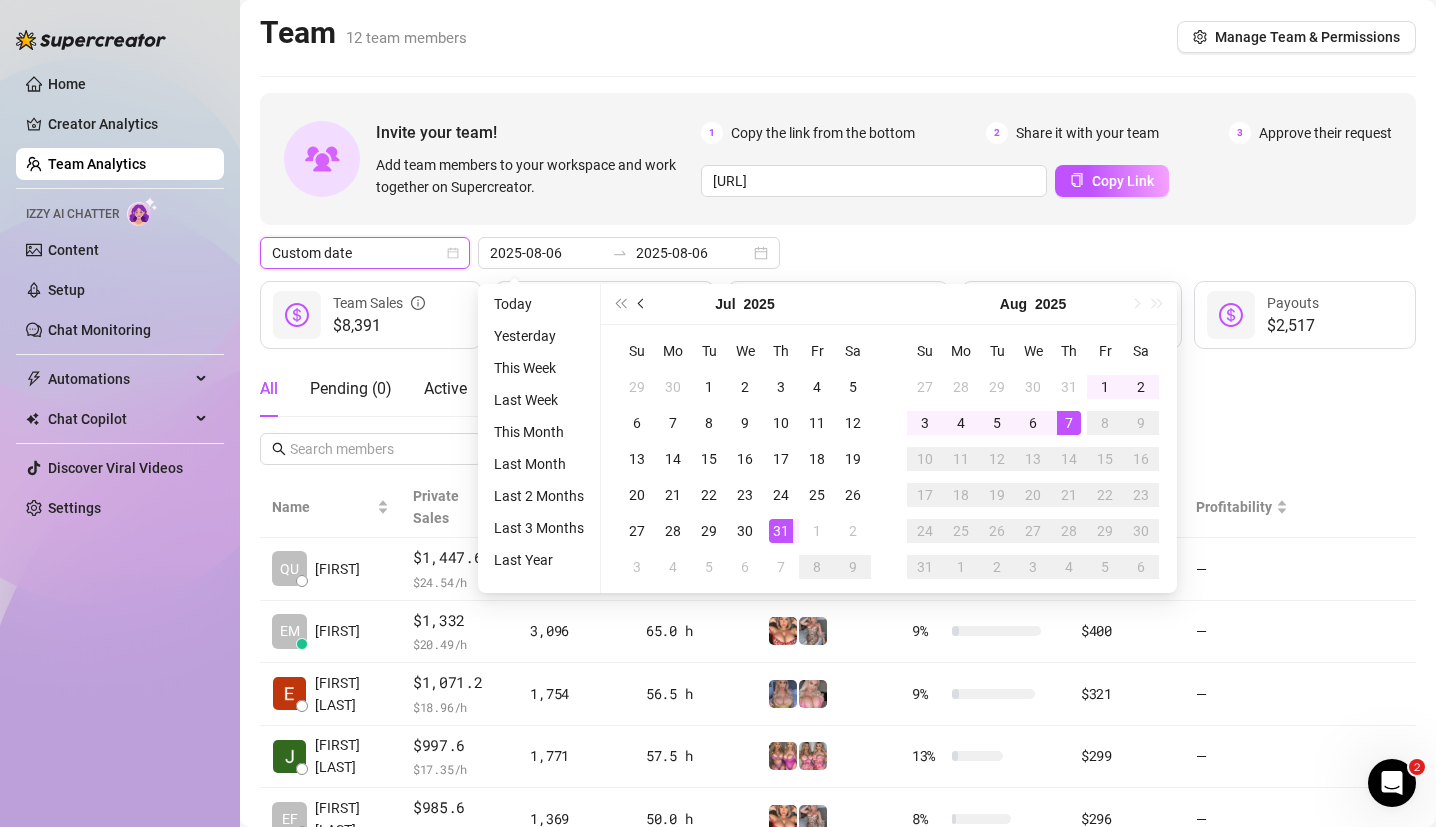 type on "[DATE]" 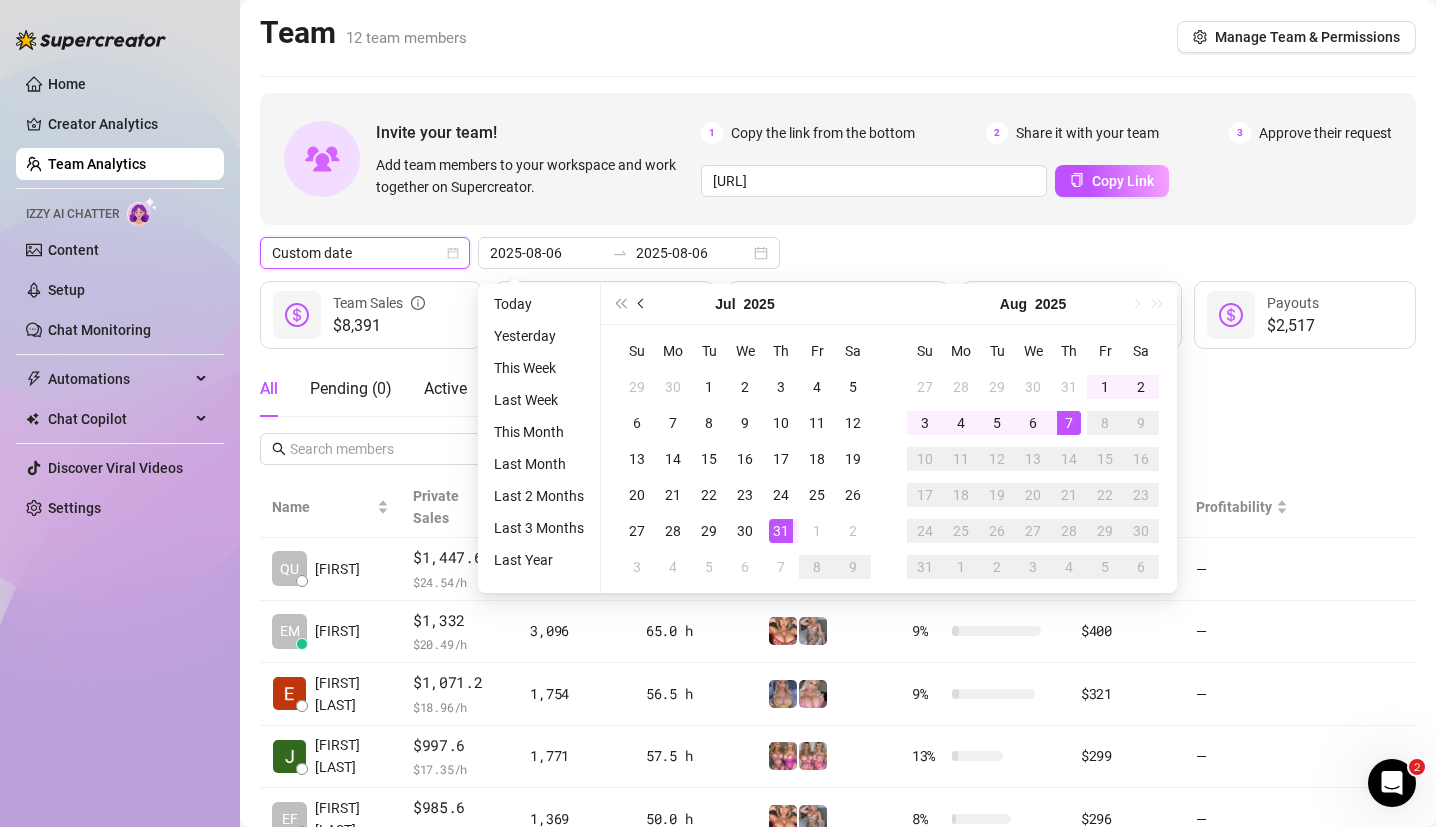 type on "2025-08-07" 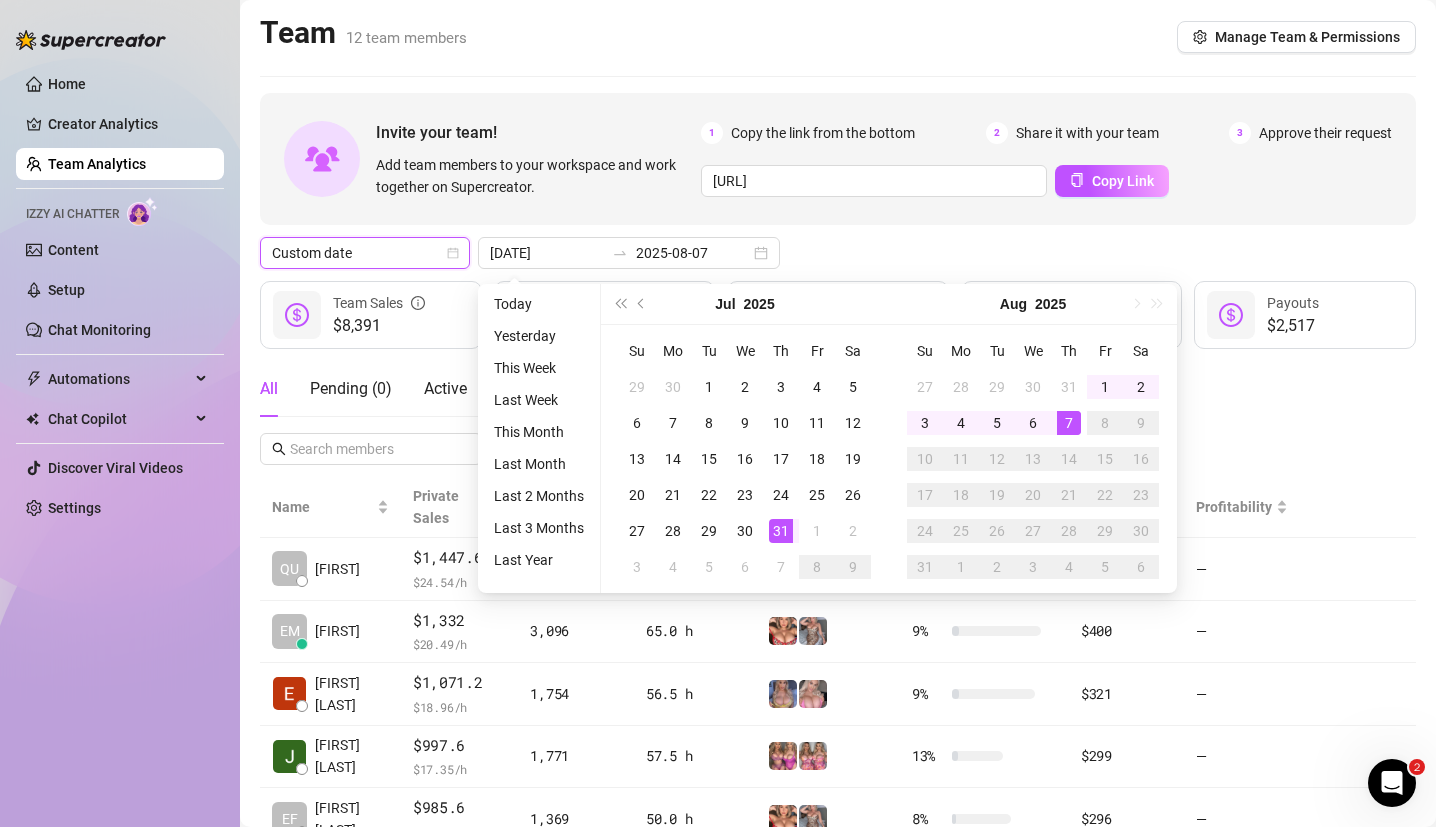 type on "2025-08-06" 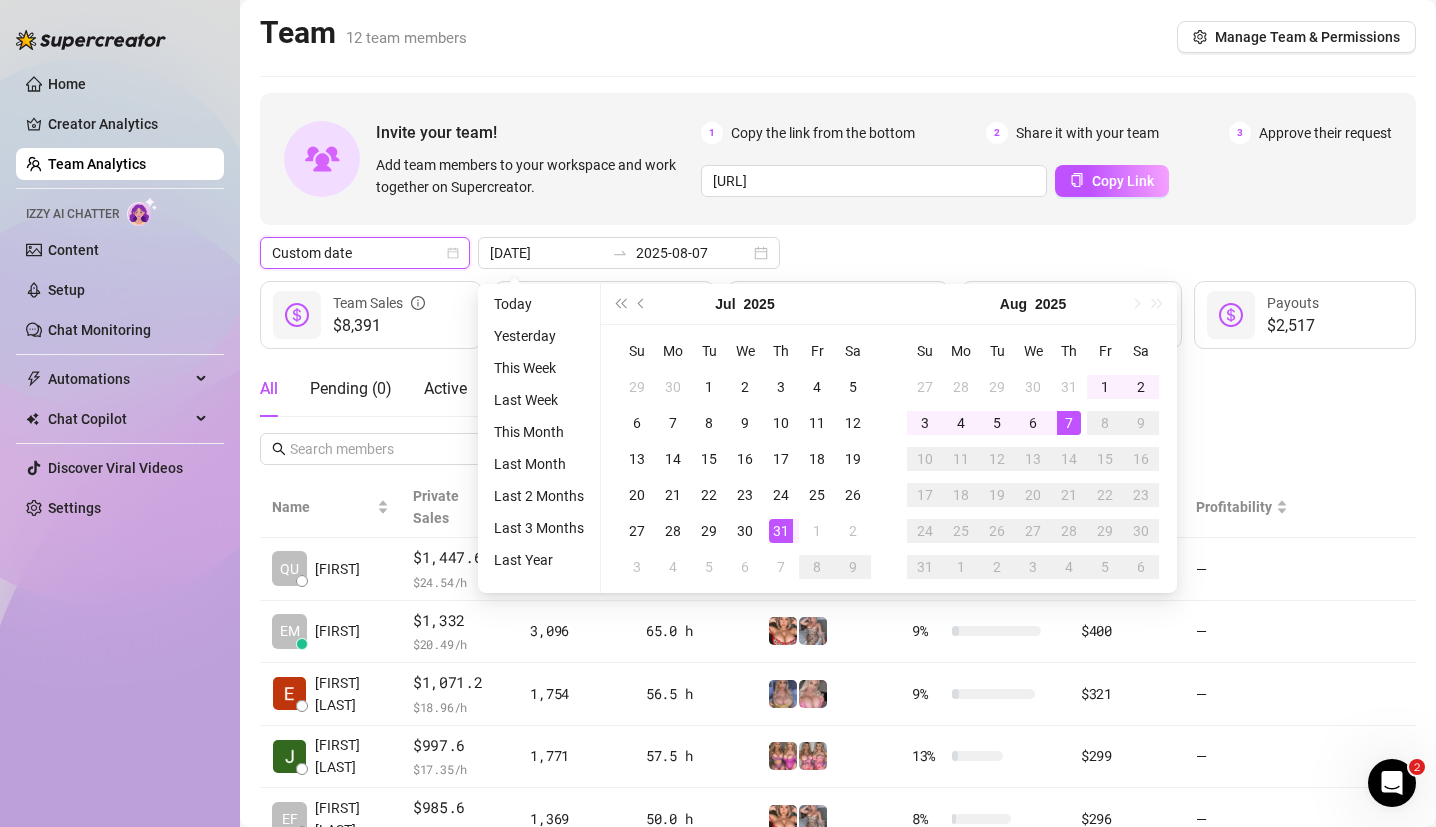 type on "2025-08-06" 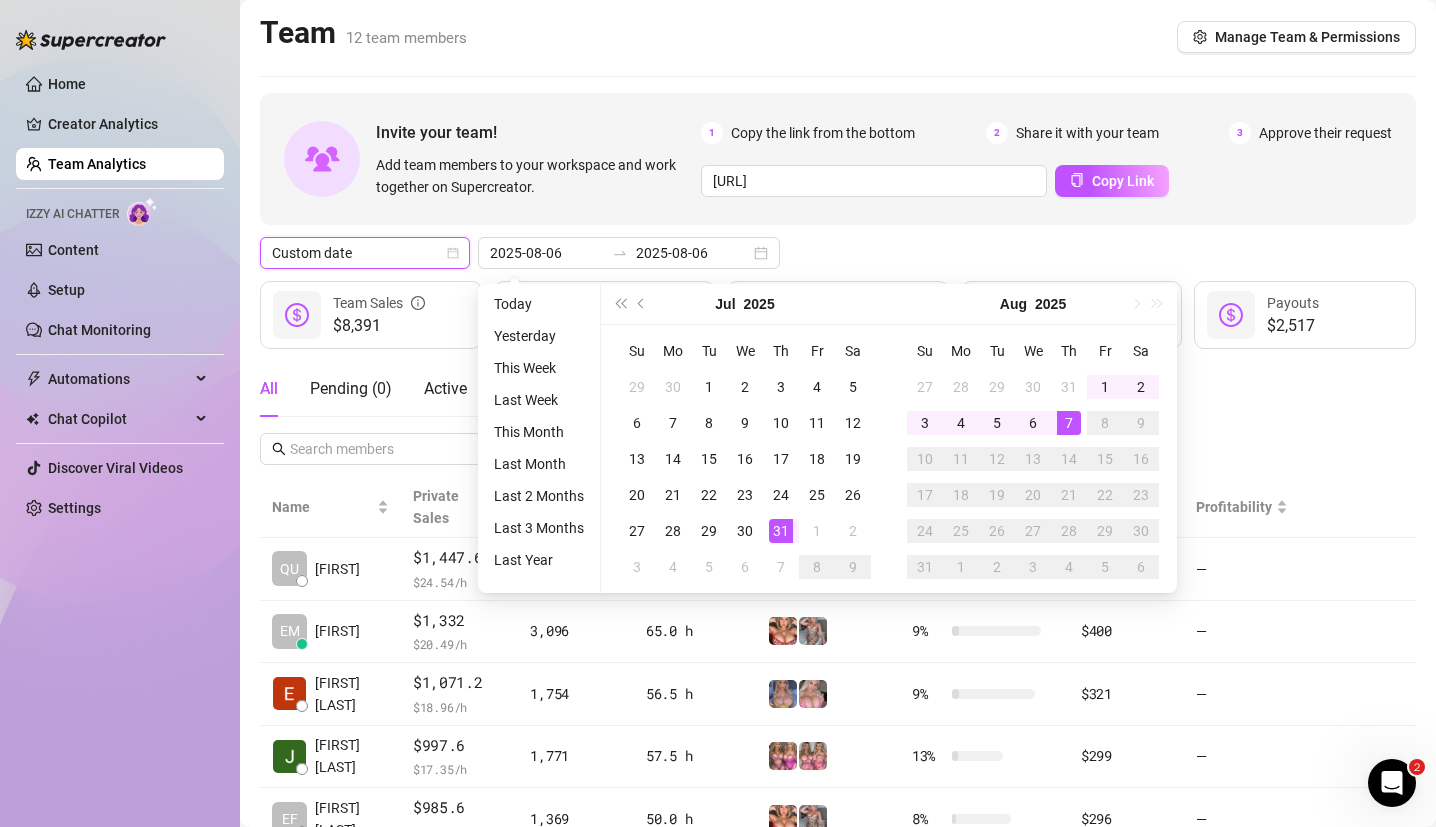 type on "[DATE]" 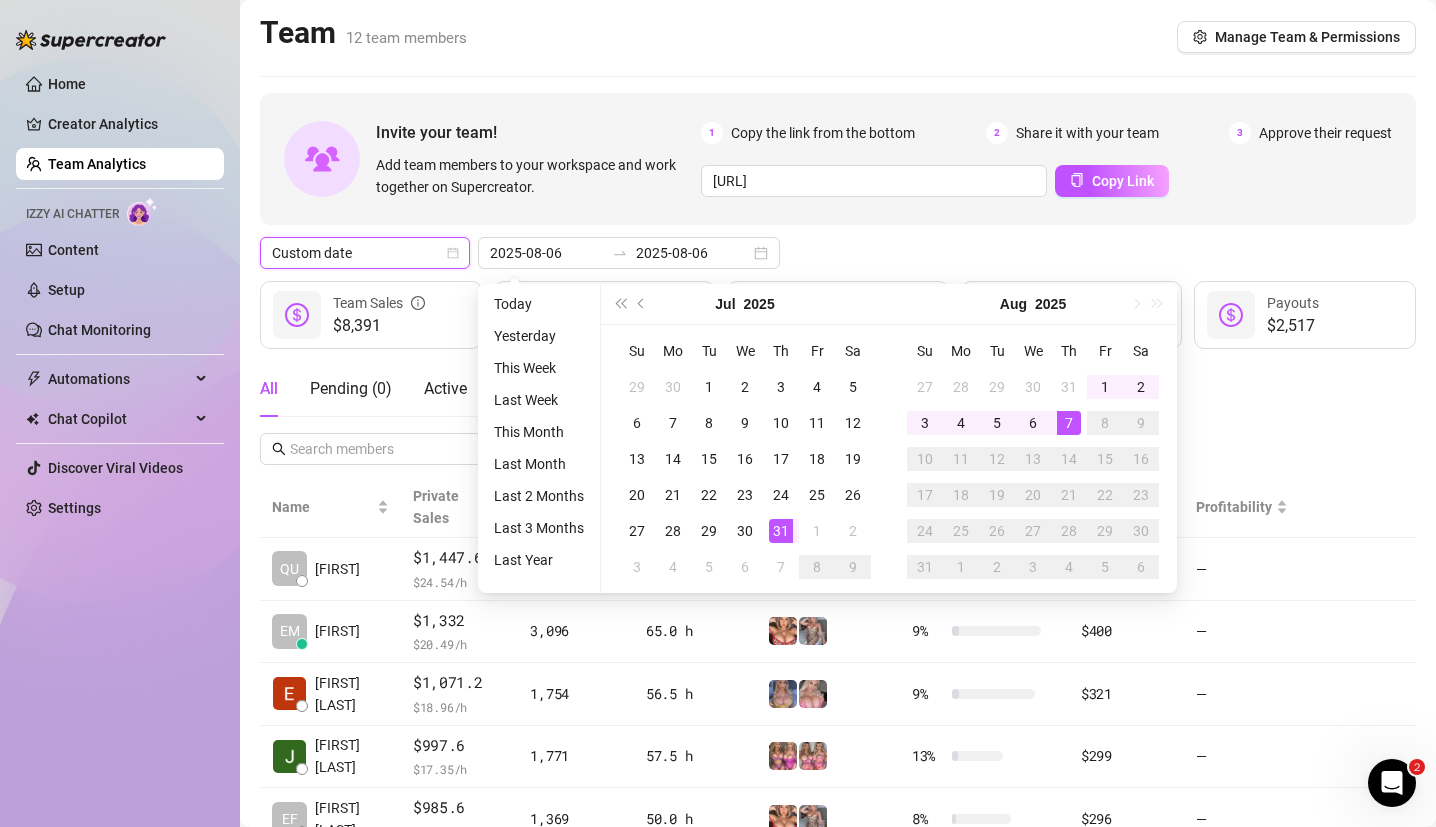 type on "2025-08-07" 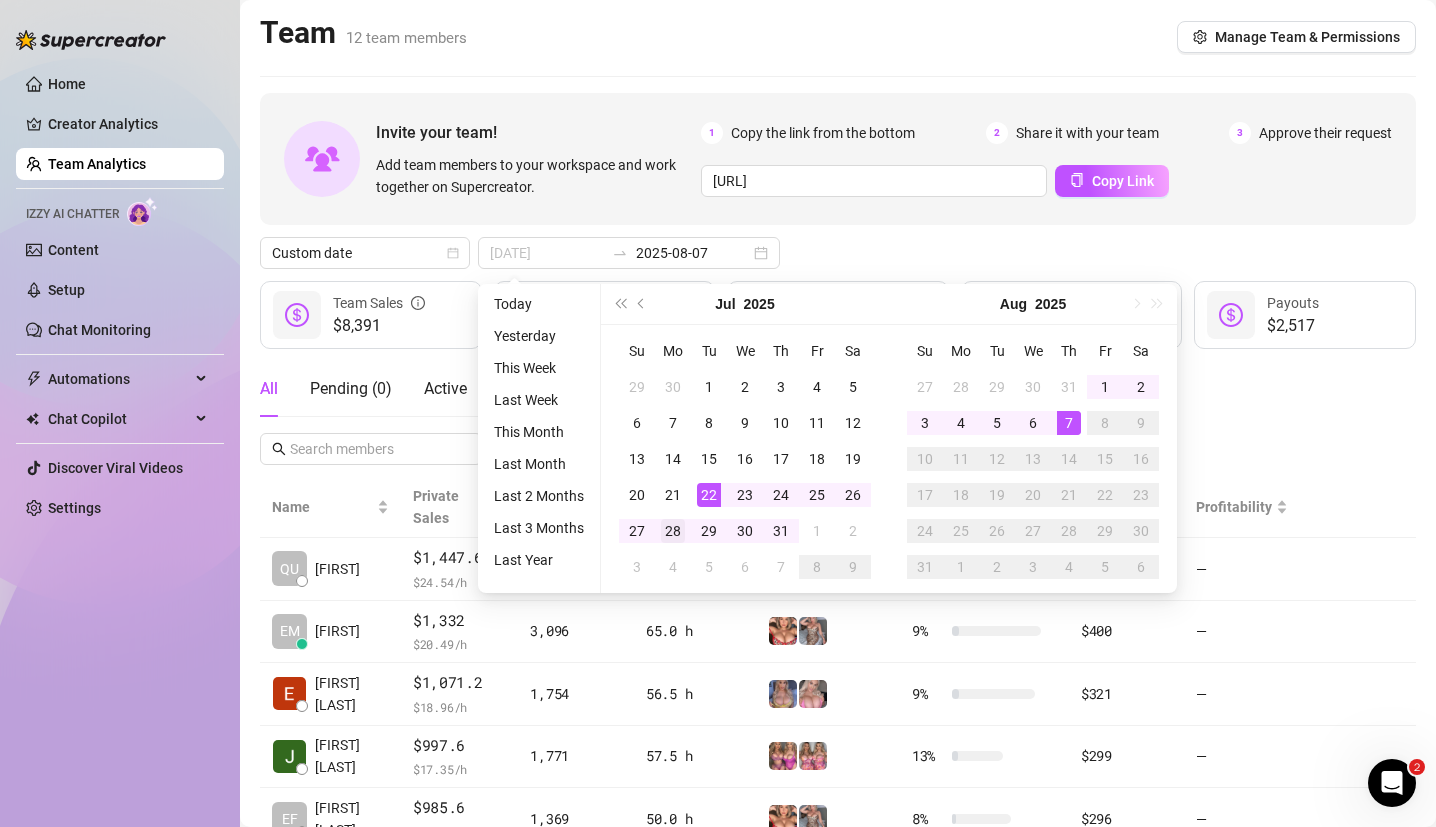 type on "[DATE]" 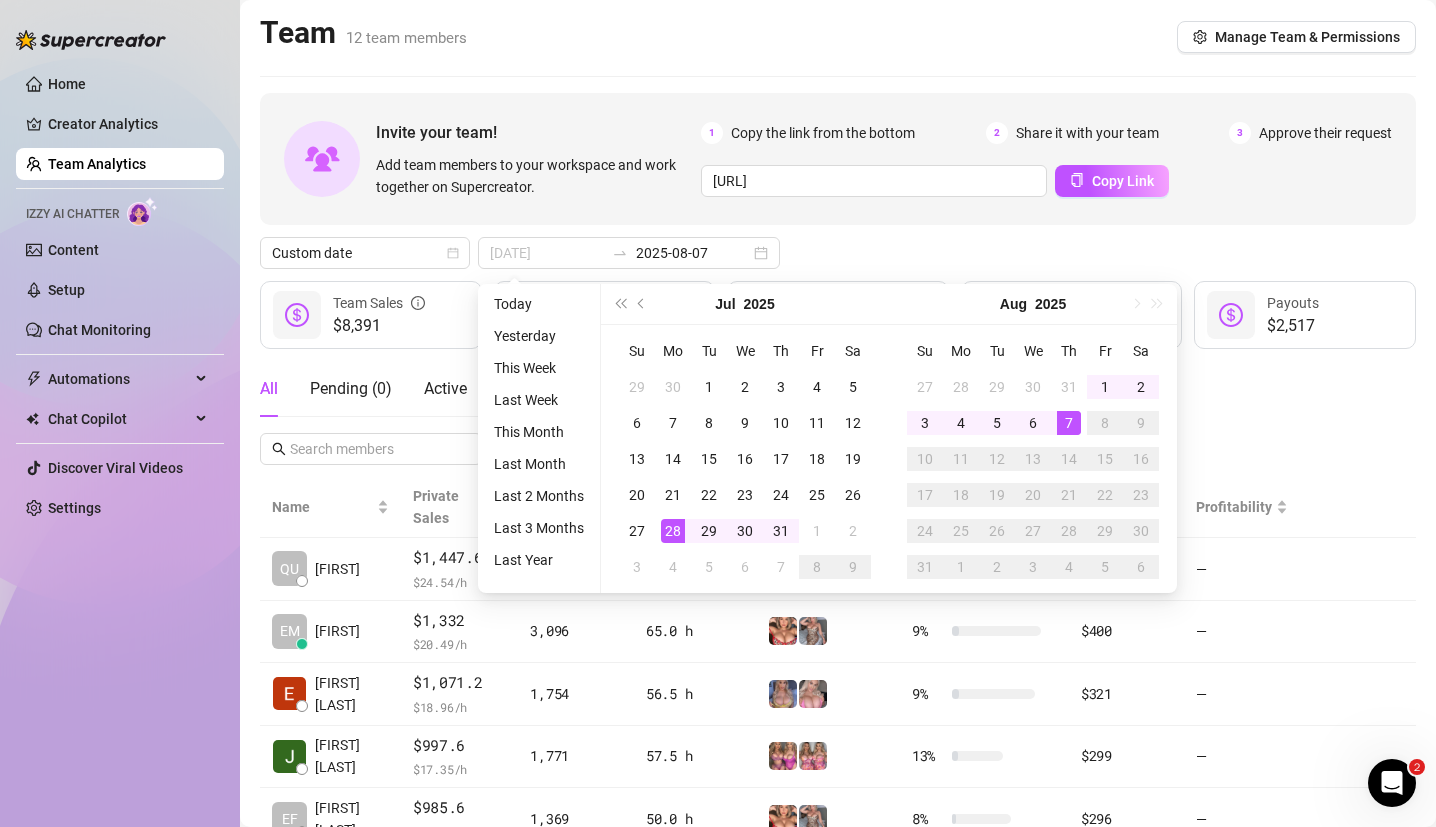 click on "28" at bounding box center [673, 531] 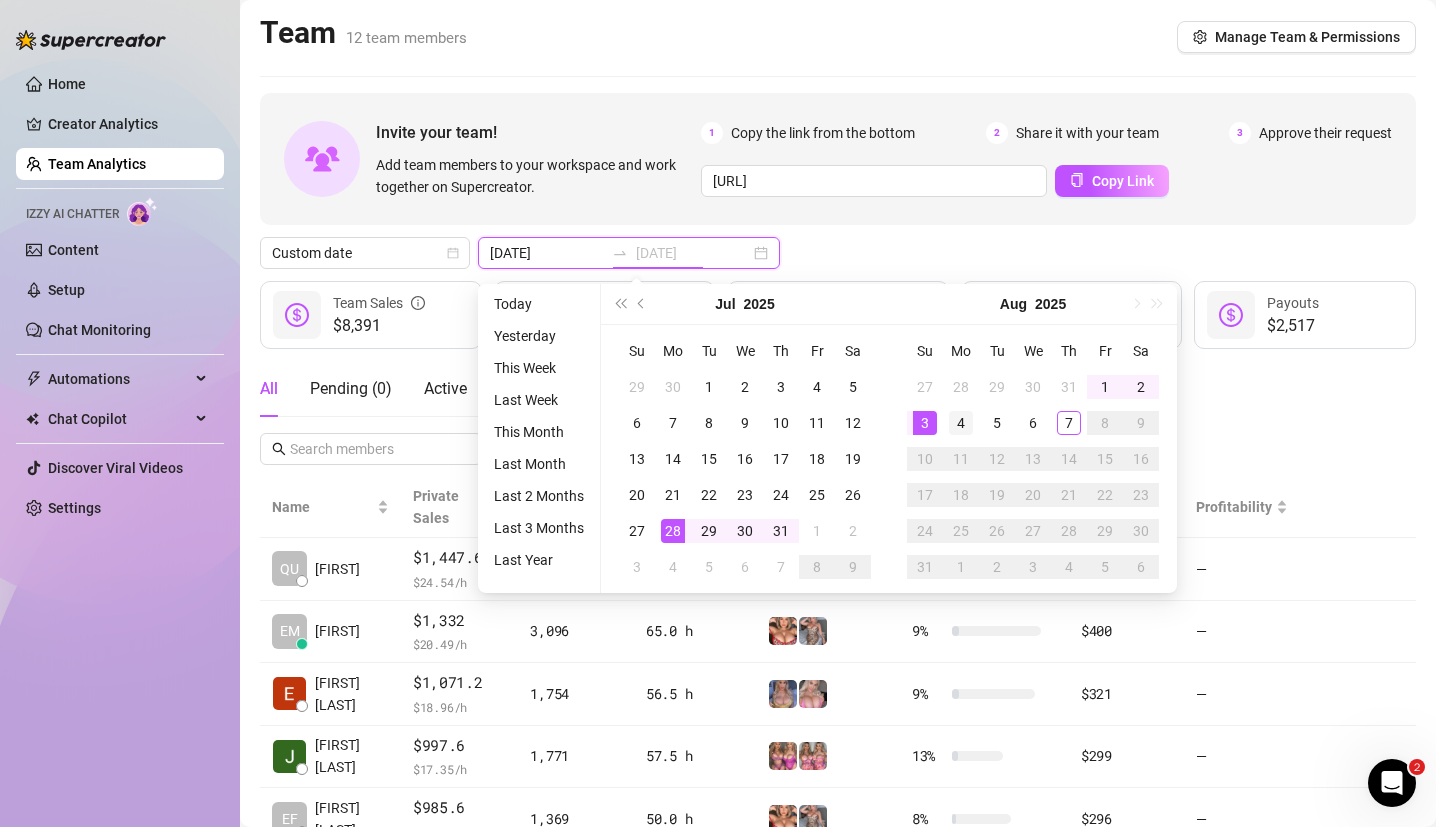 type on "2025-08-04" 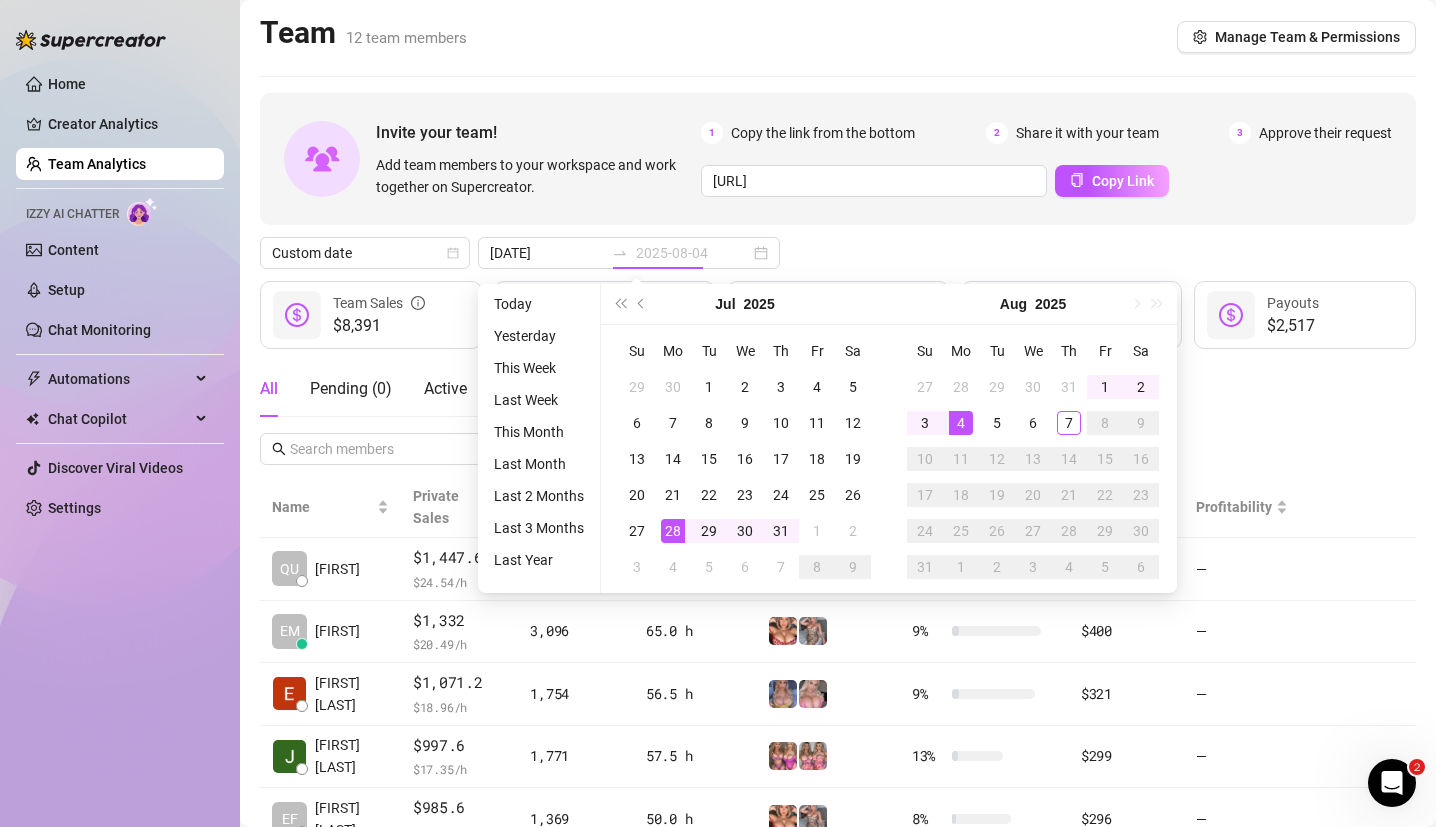 click on "4" at bounding box center (961, 423) 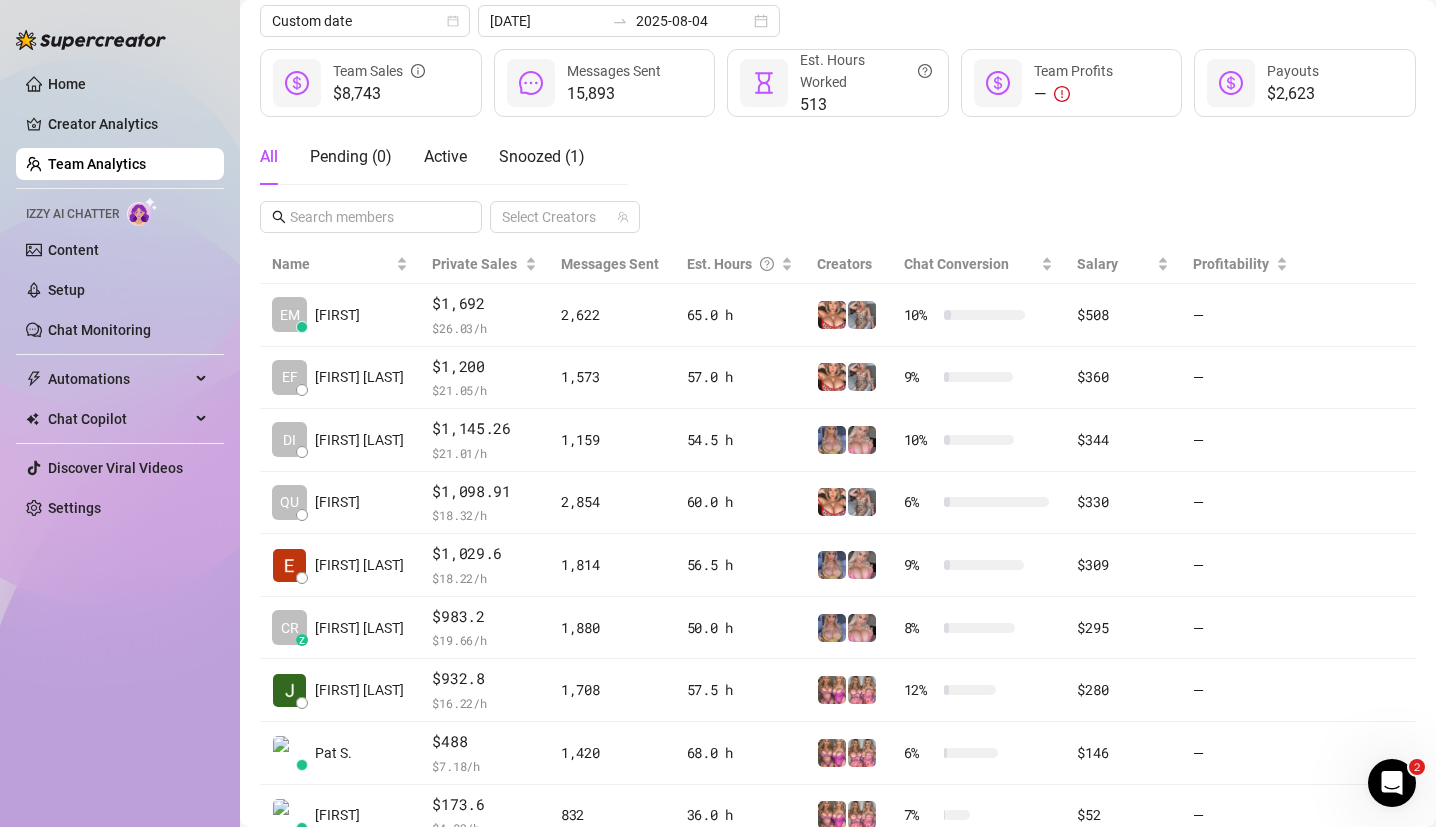 scroll, scrollTop: 0, scrollLeft: 0, axis: both 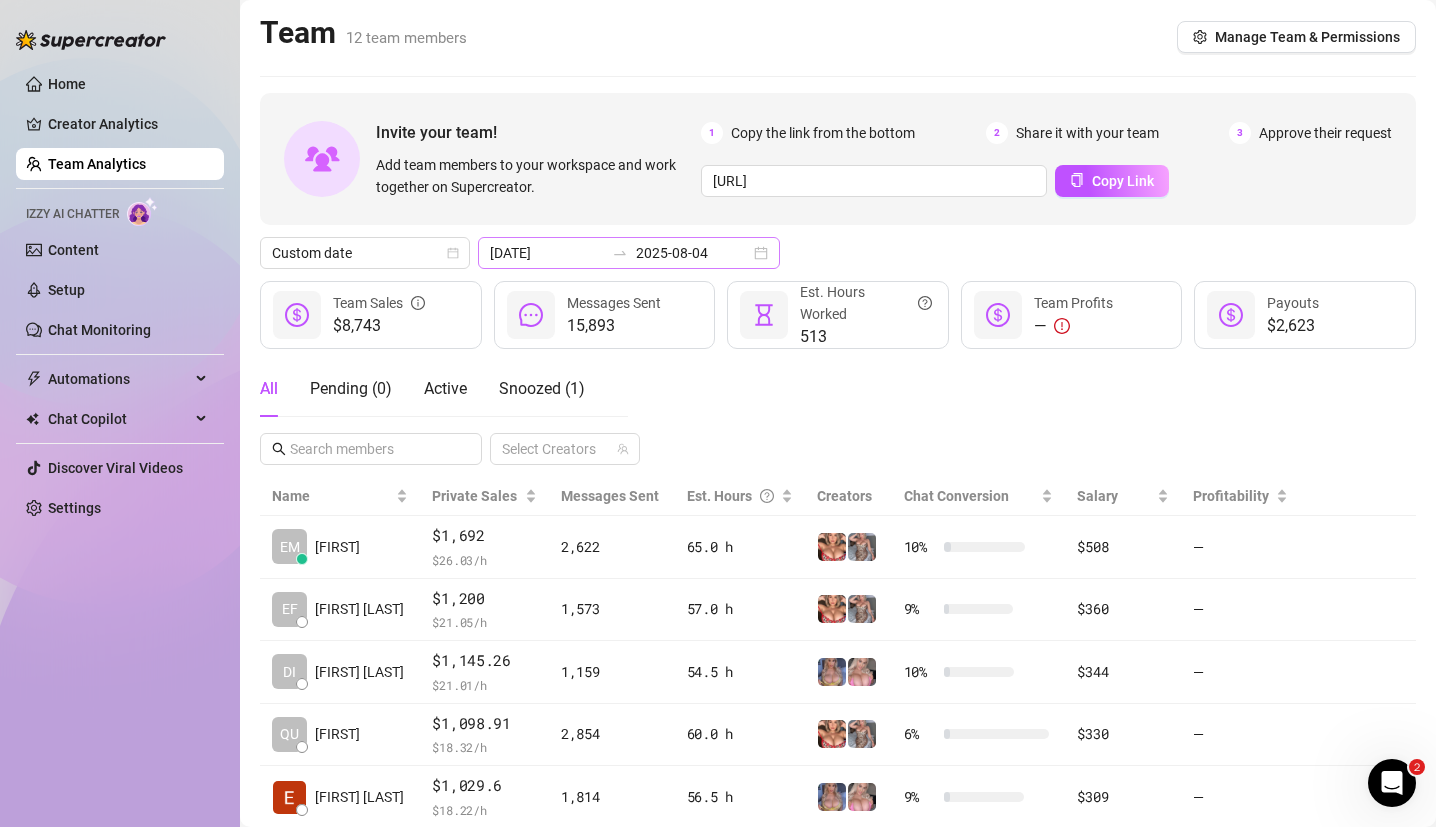 click on "[DATE] [DATE]" at bounding box center (629, 253) 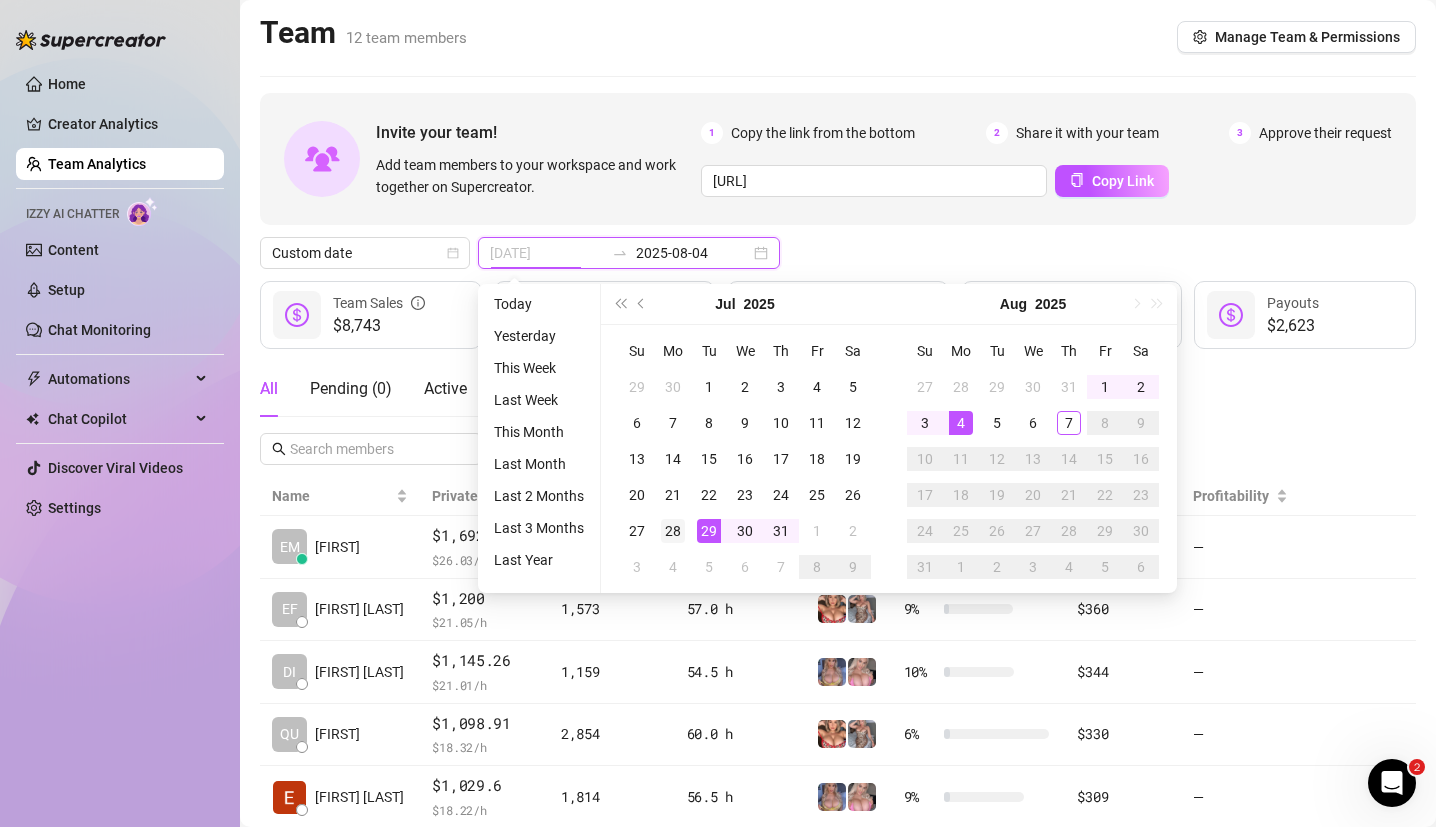 type on "[DATE]" 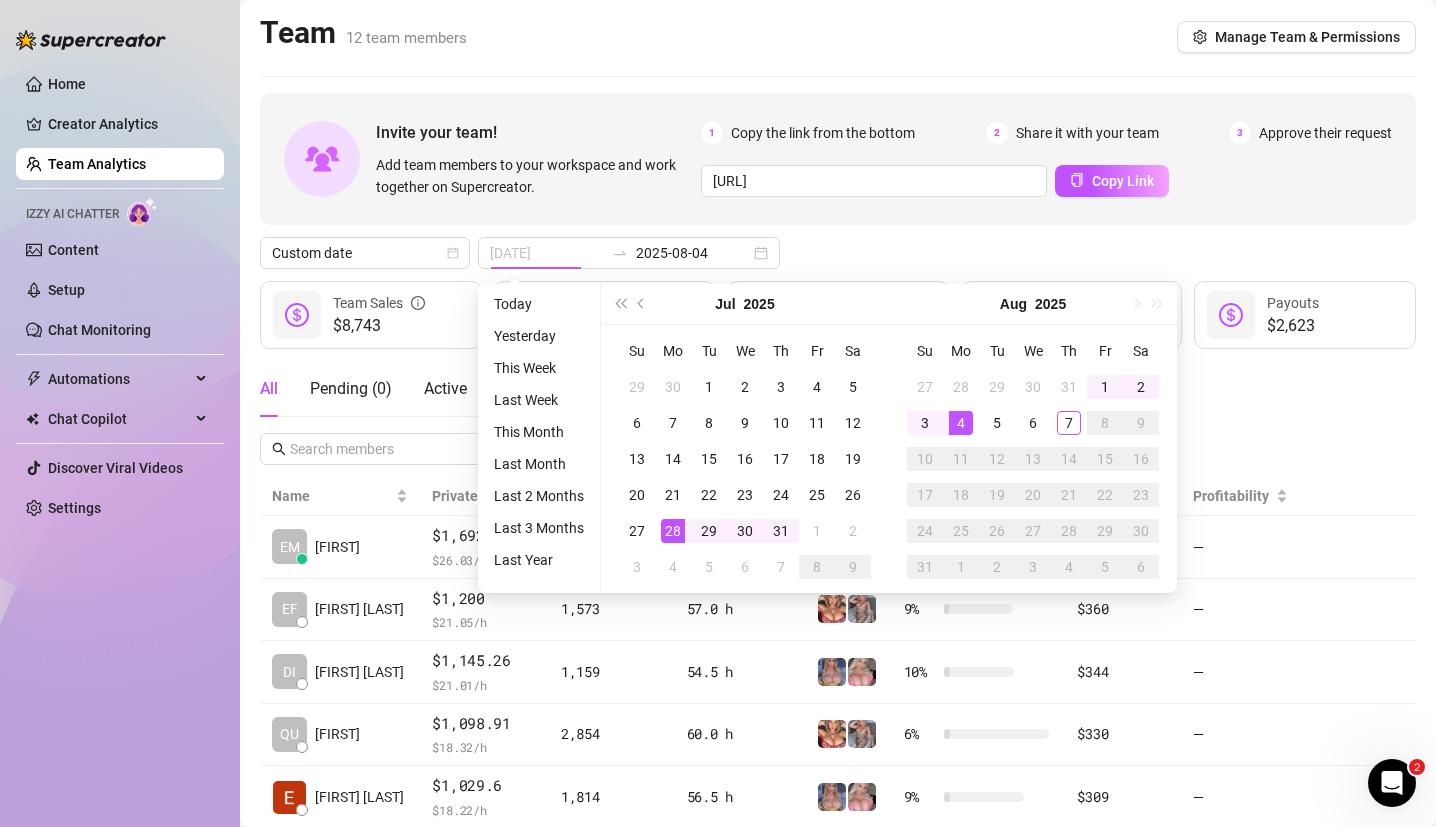click on "28" at bounding box center (673, 531) 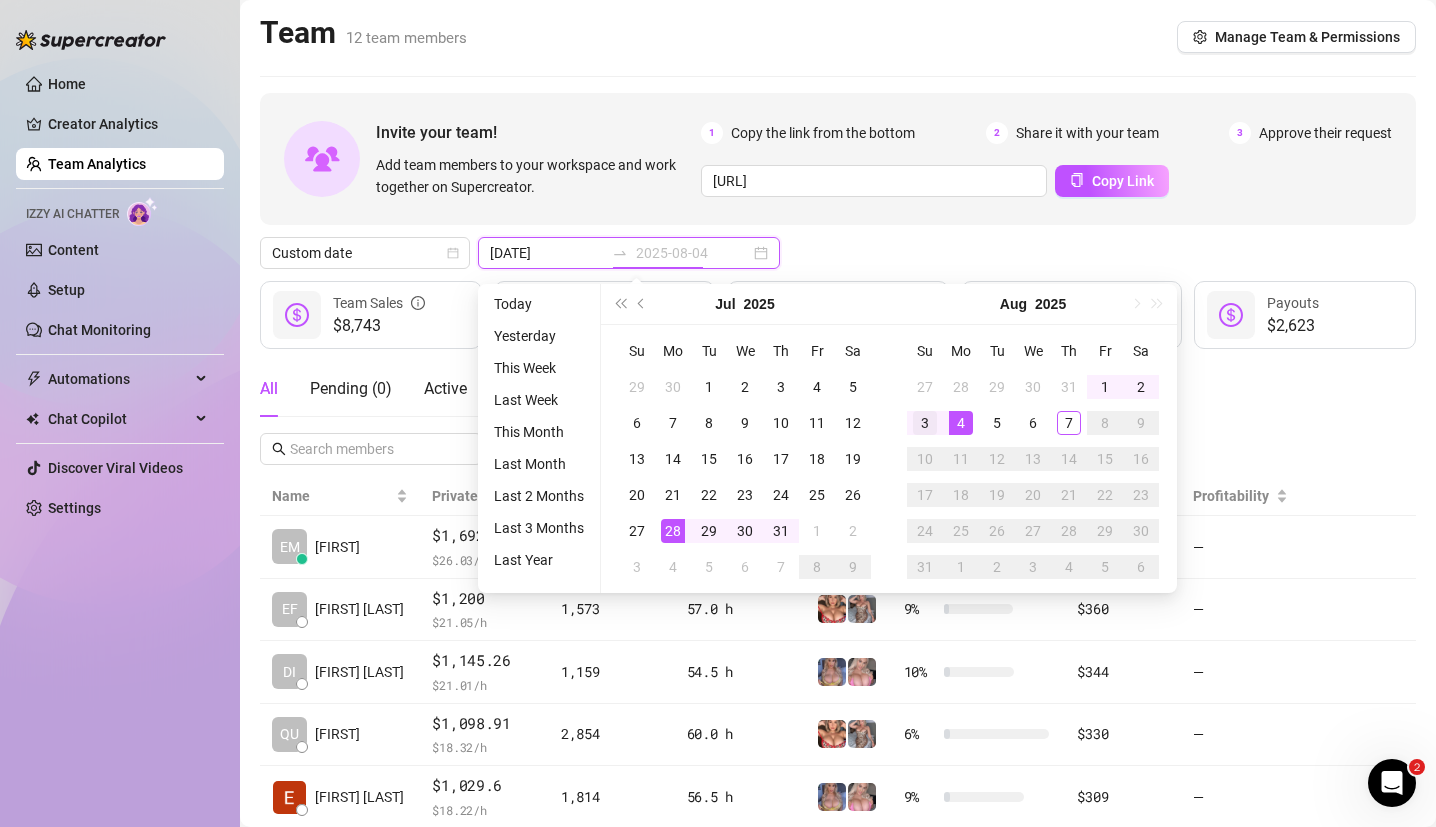 type on "[DATE]" 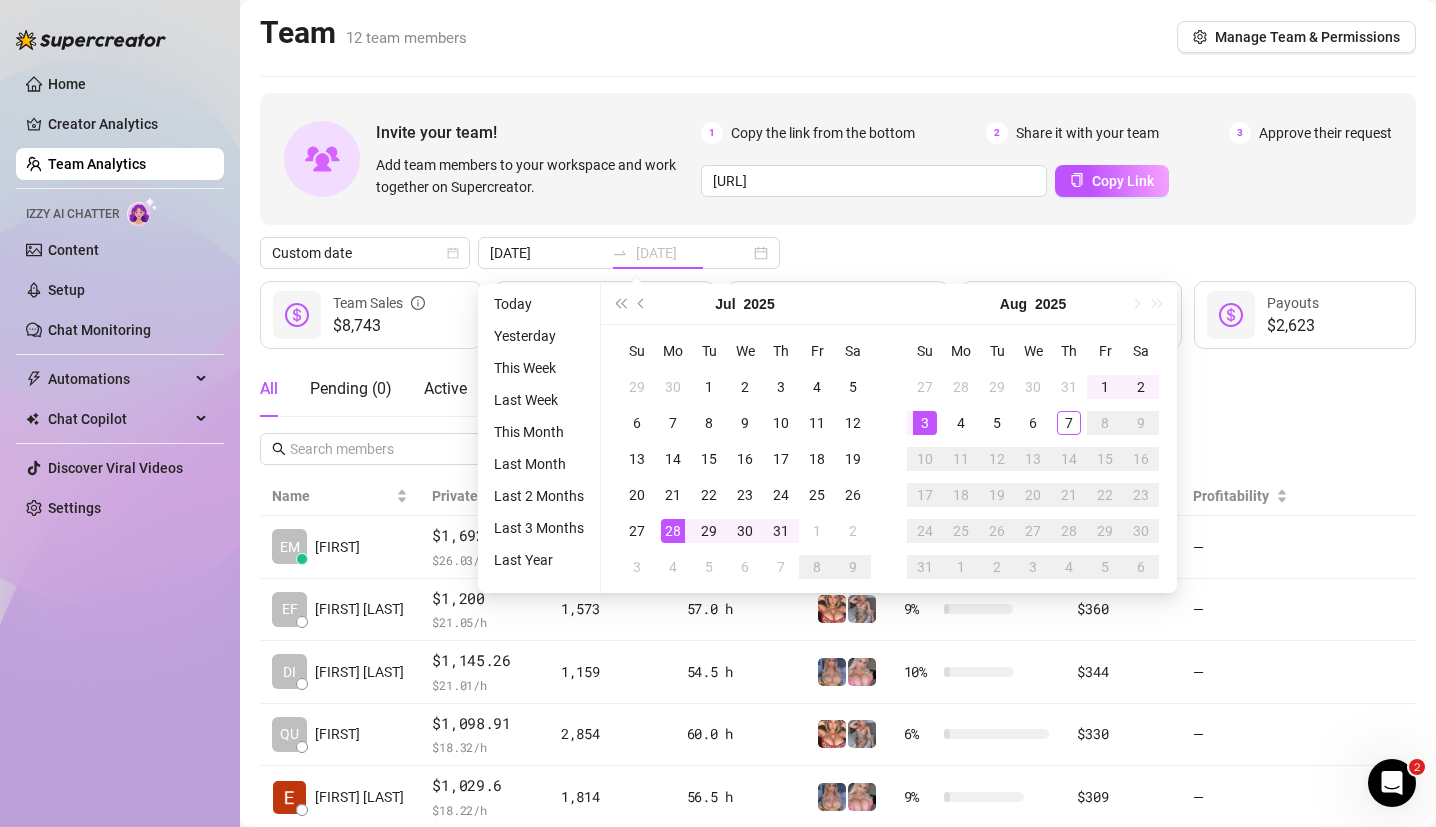 click on "3" at bounding box center (925, 423) 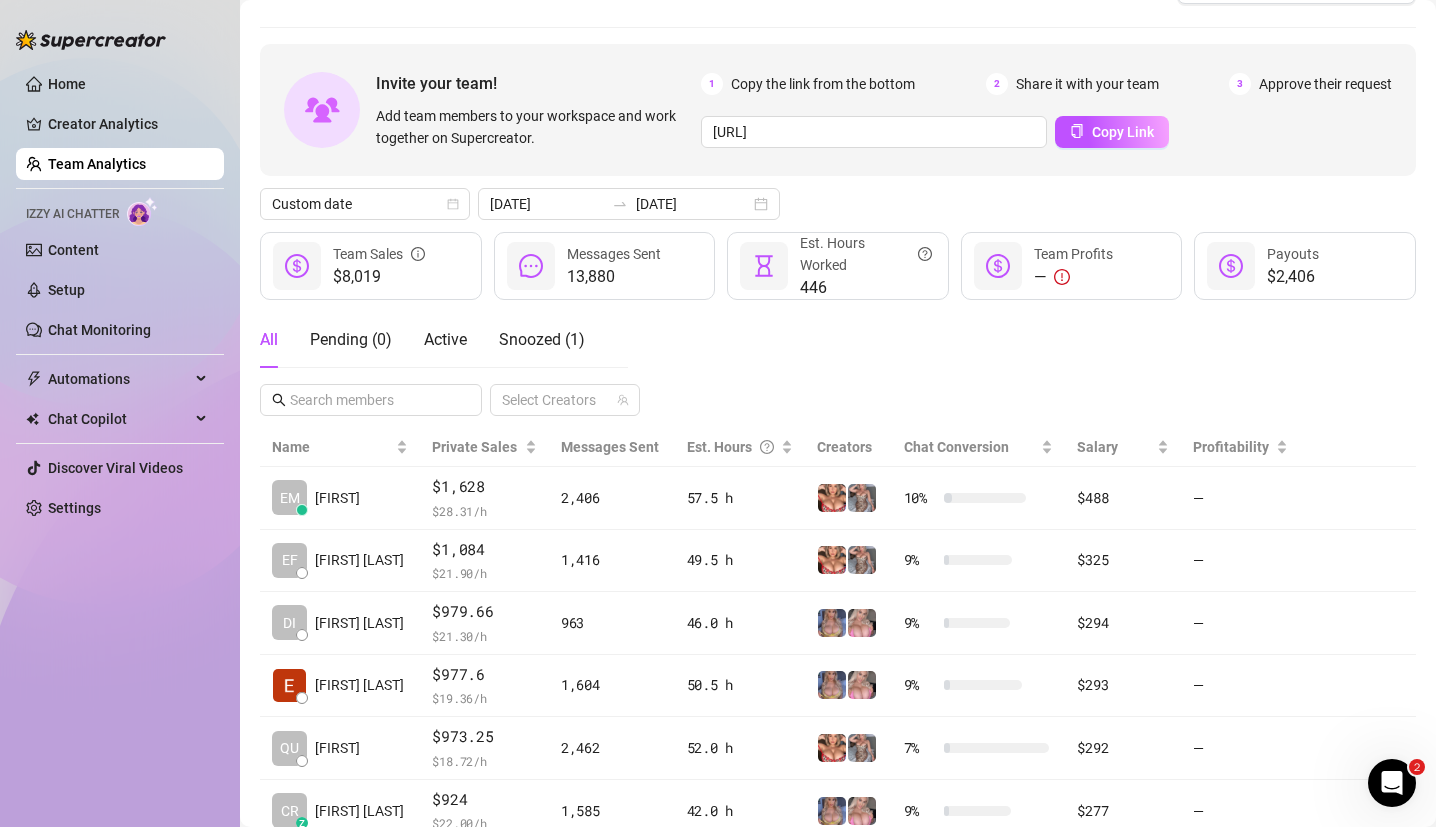 scroll, scrollTop: 96, scrollLeft: 0, axis: vertical 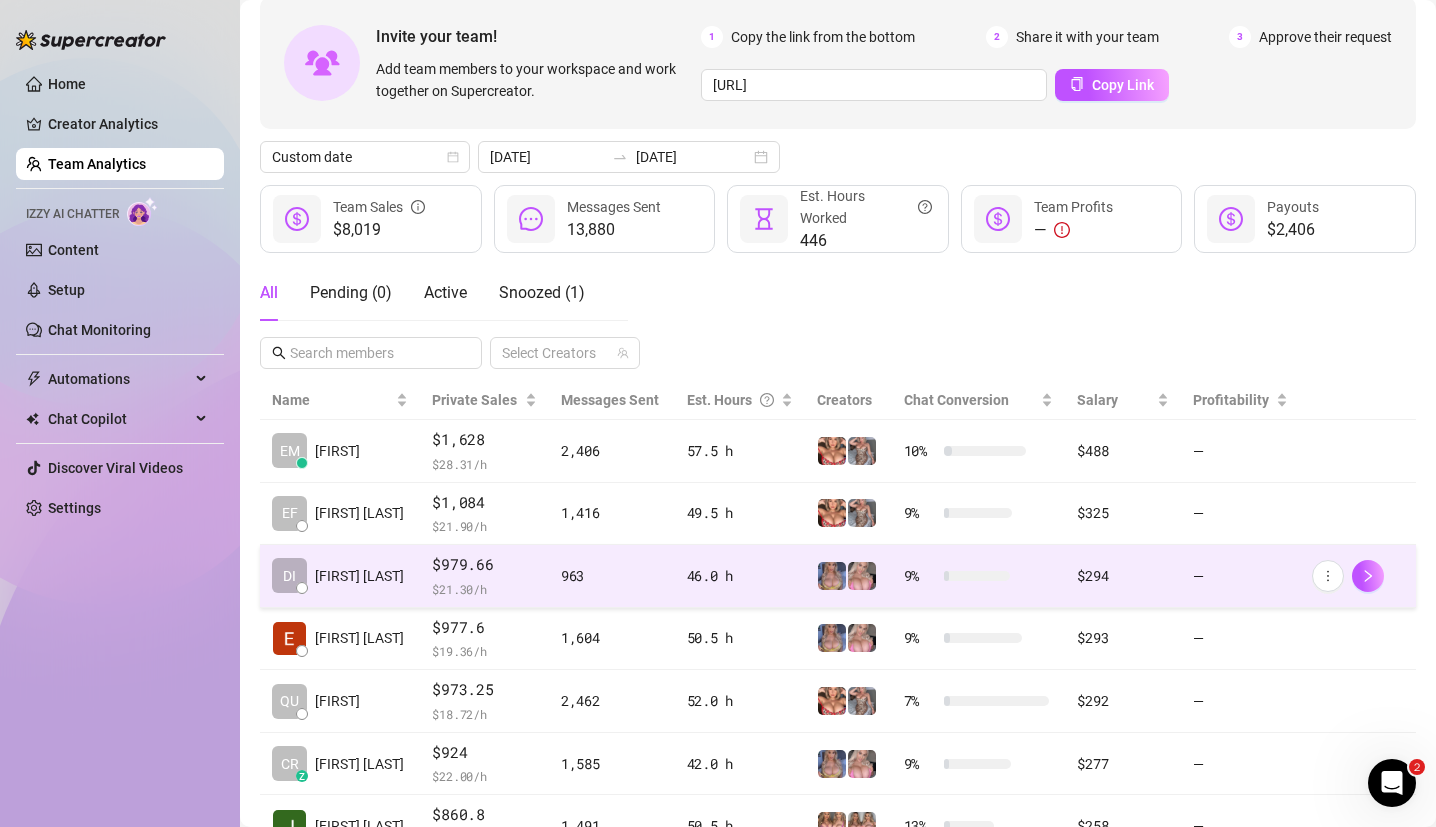 click on "963" at bounding box center [612, 576] 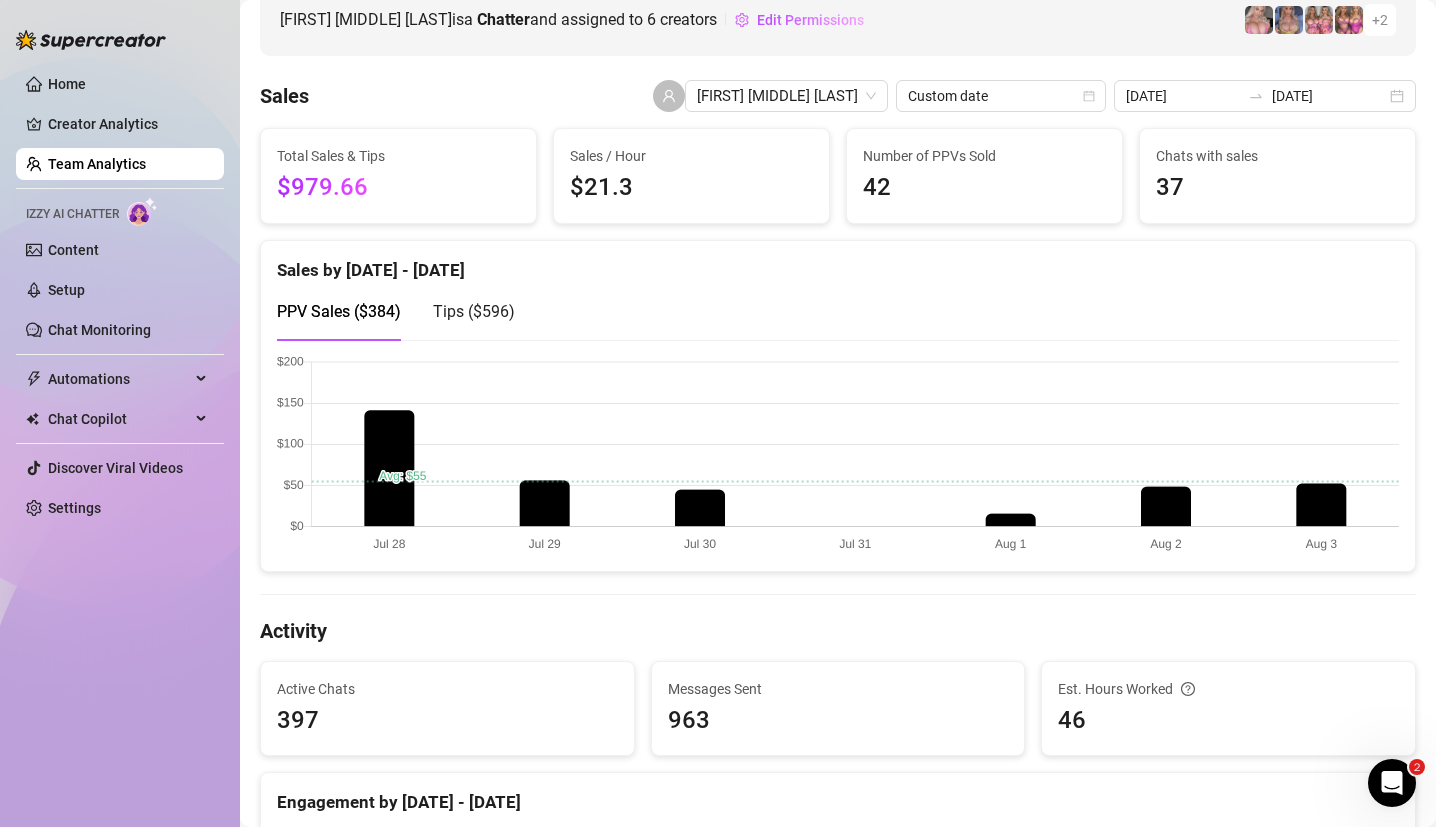 scroll, scrollTop: 313, scrollLeft: 0, axis: vertical 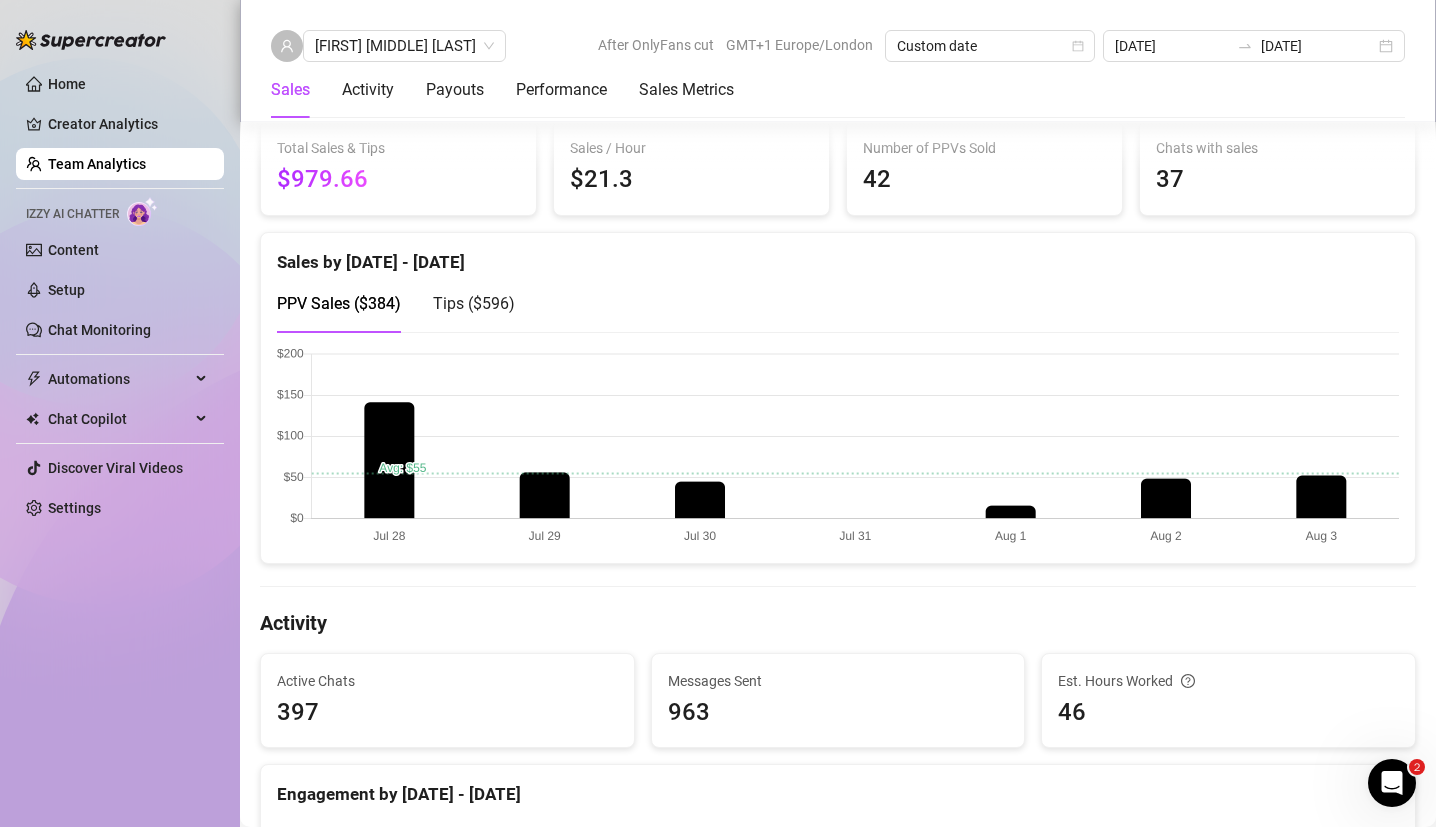 click on "Team Analytics" at bounding box center [97, 164] 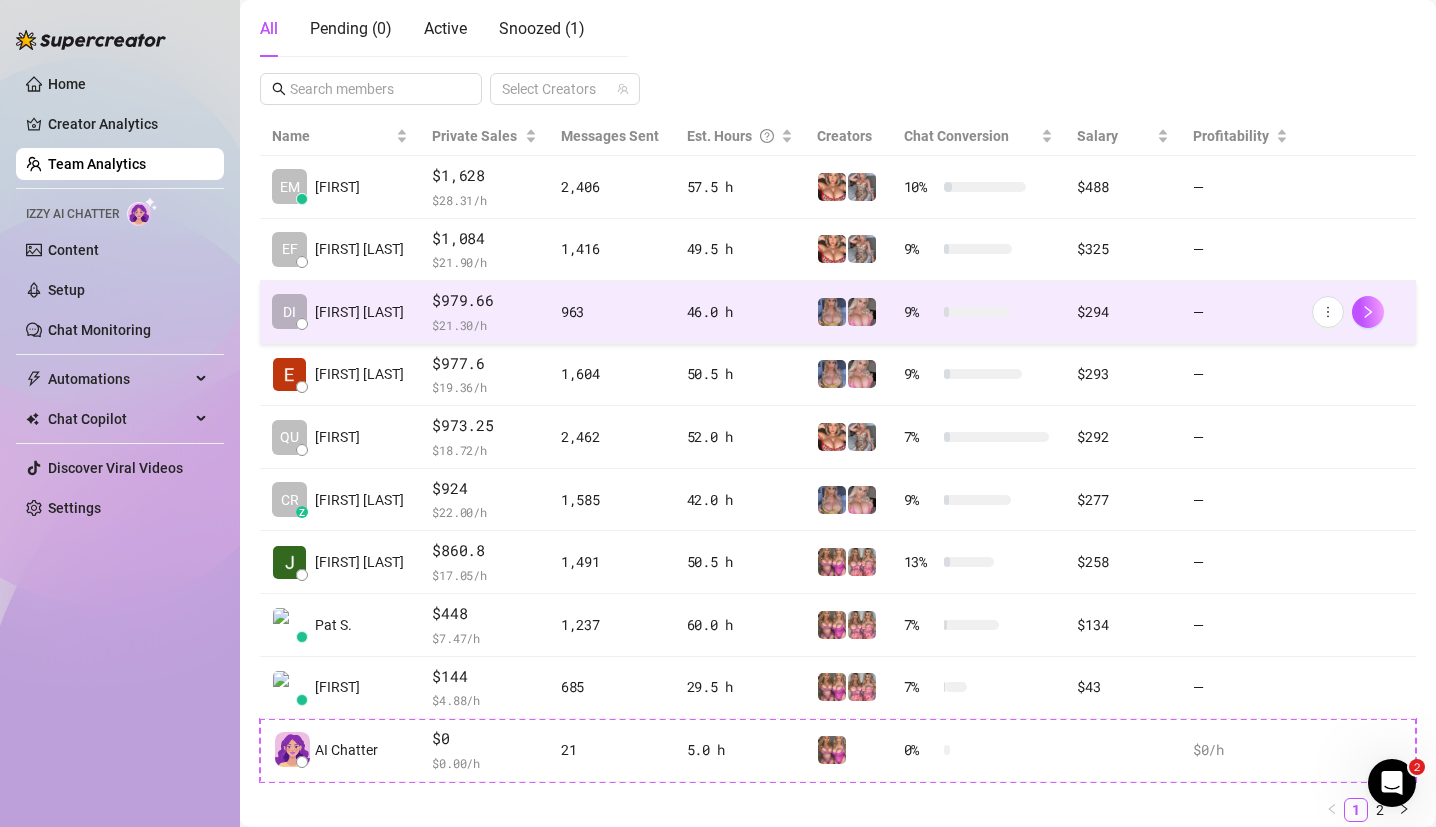 scroll, scrollTop: 351, scrollLeft: 0, axis: vertical 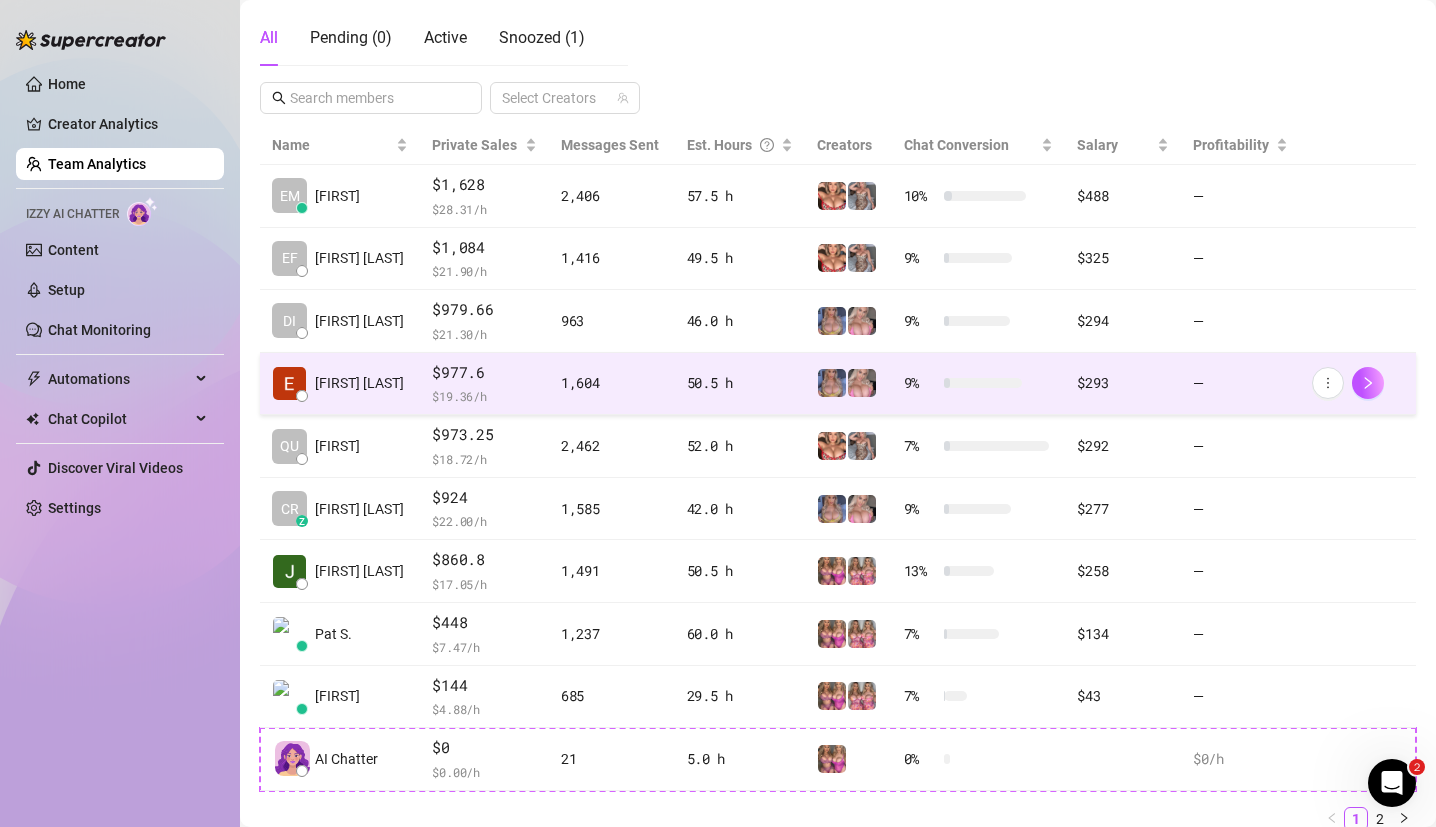 click on "[FIRST] [LAST]" at bounding box center (340, 384) 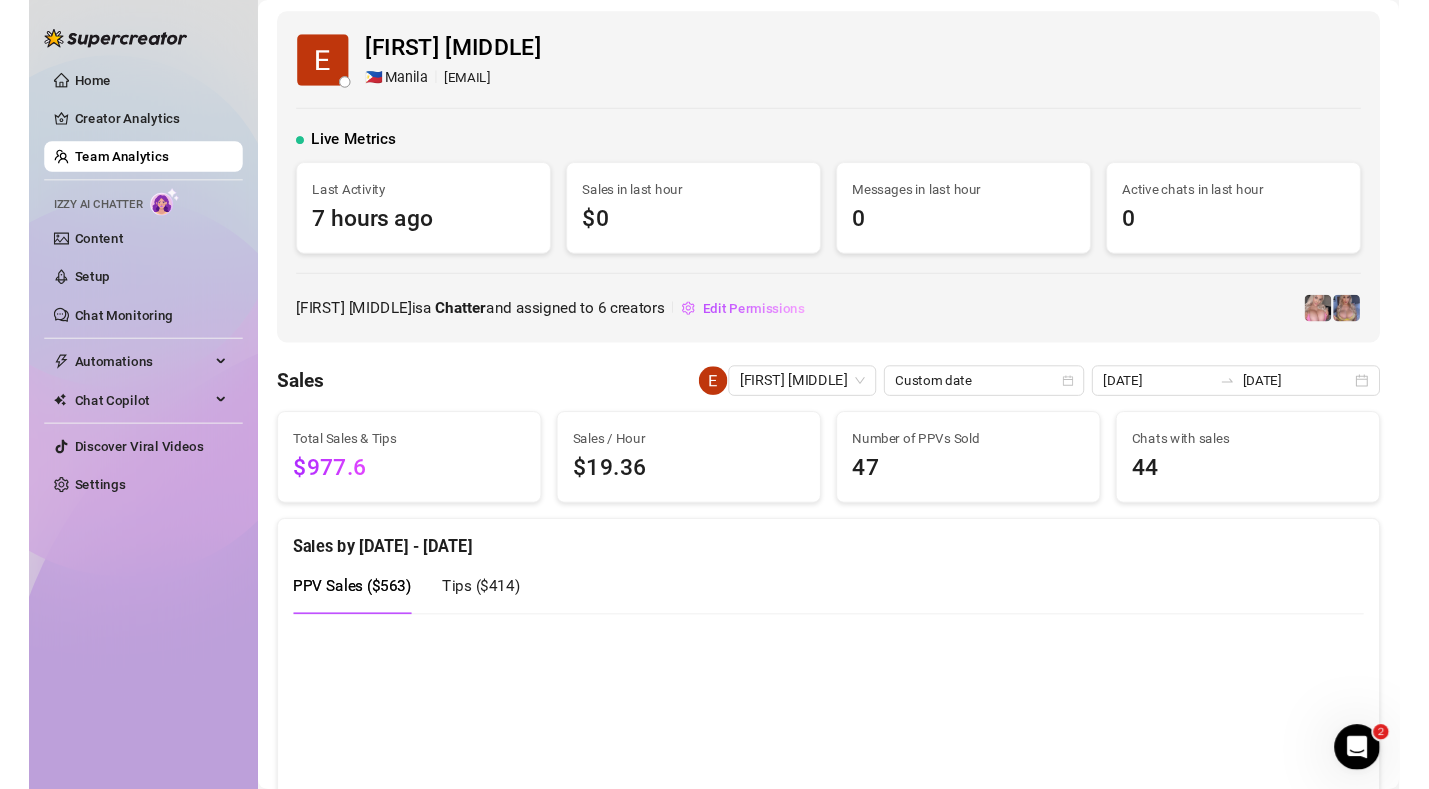 scroll, scrollTop: 245, scrollLeft: 0, axis: vertical 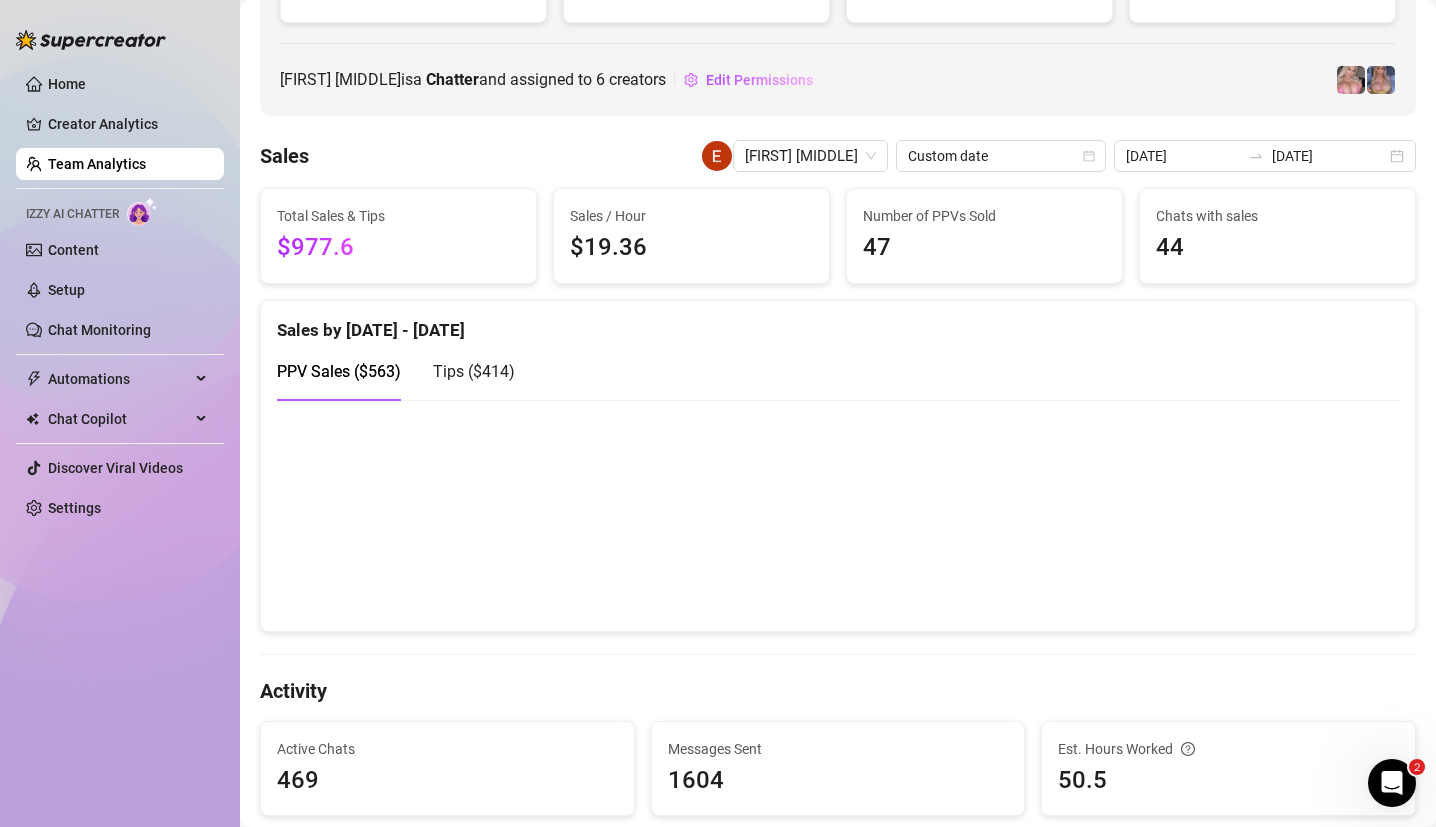 click on "Team Analytics" at bounding box center (97, 164) 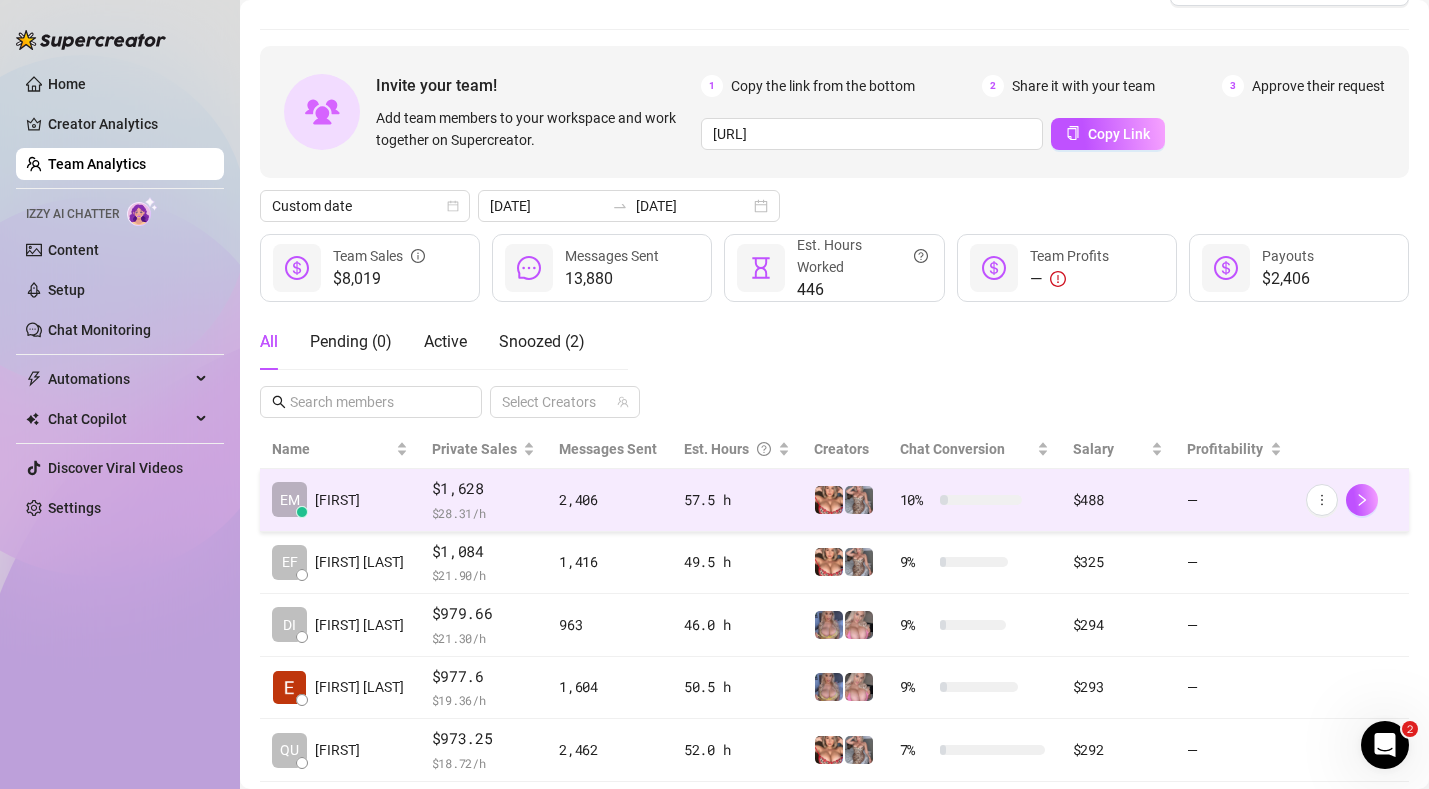 scroll, scrollTop: 0, scrollLeft: 0, axis: both 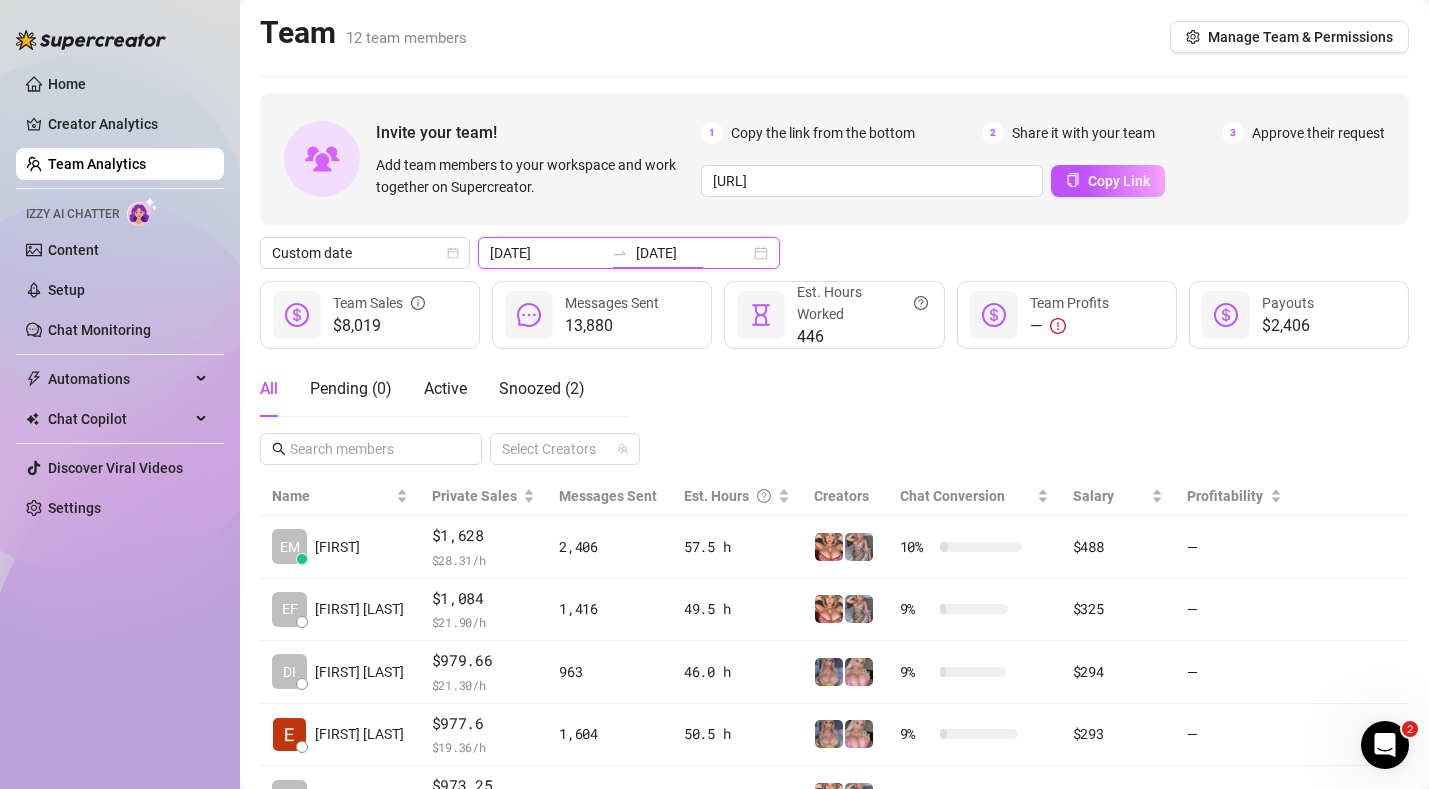 click on "[DATE]" at bounding box center [693, 253] 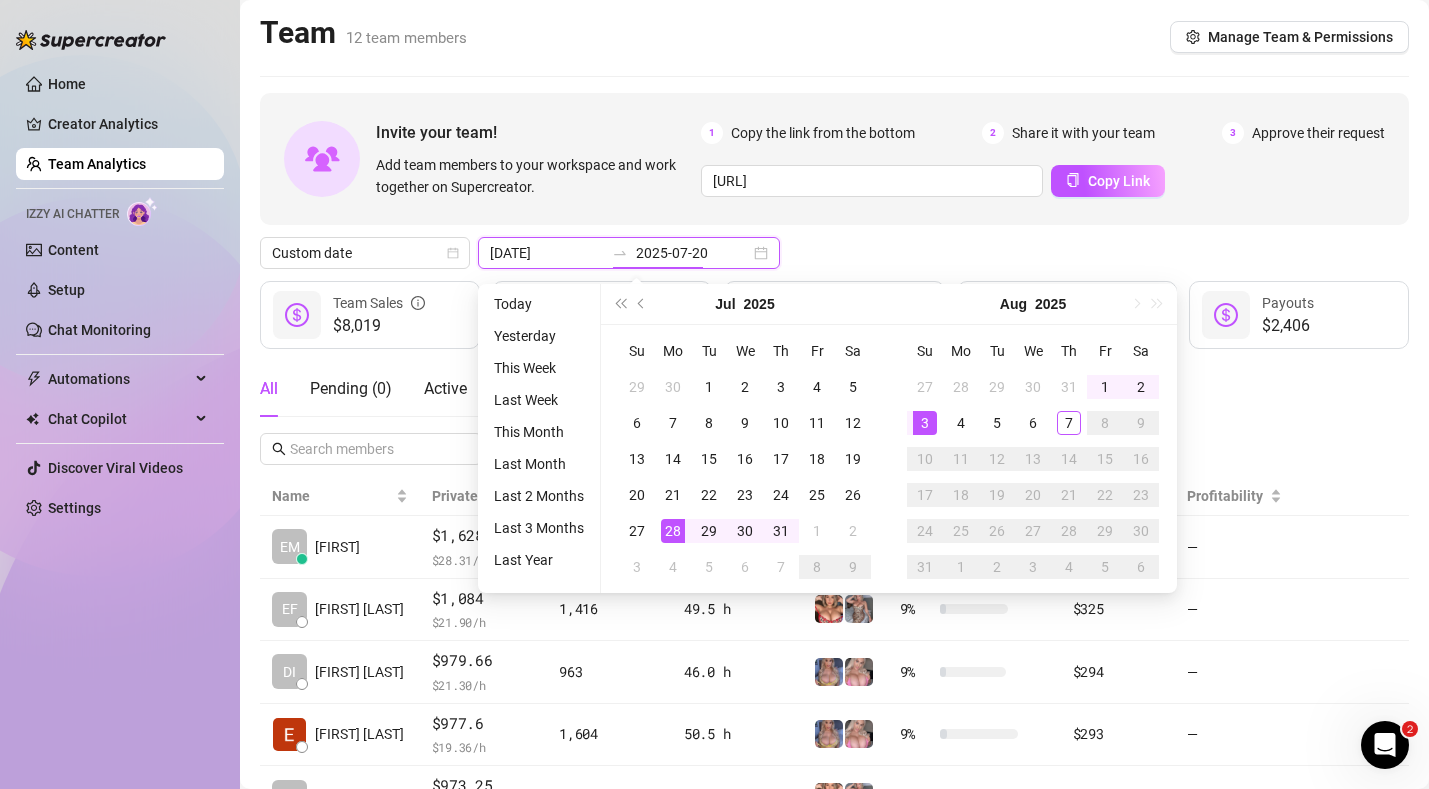 type on "[DATE]" 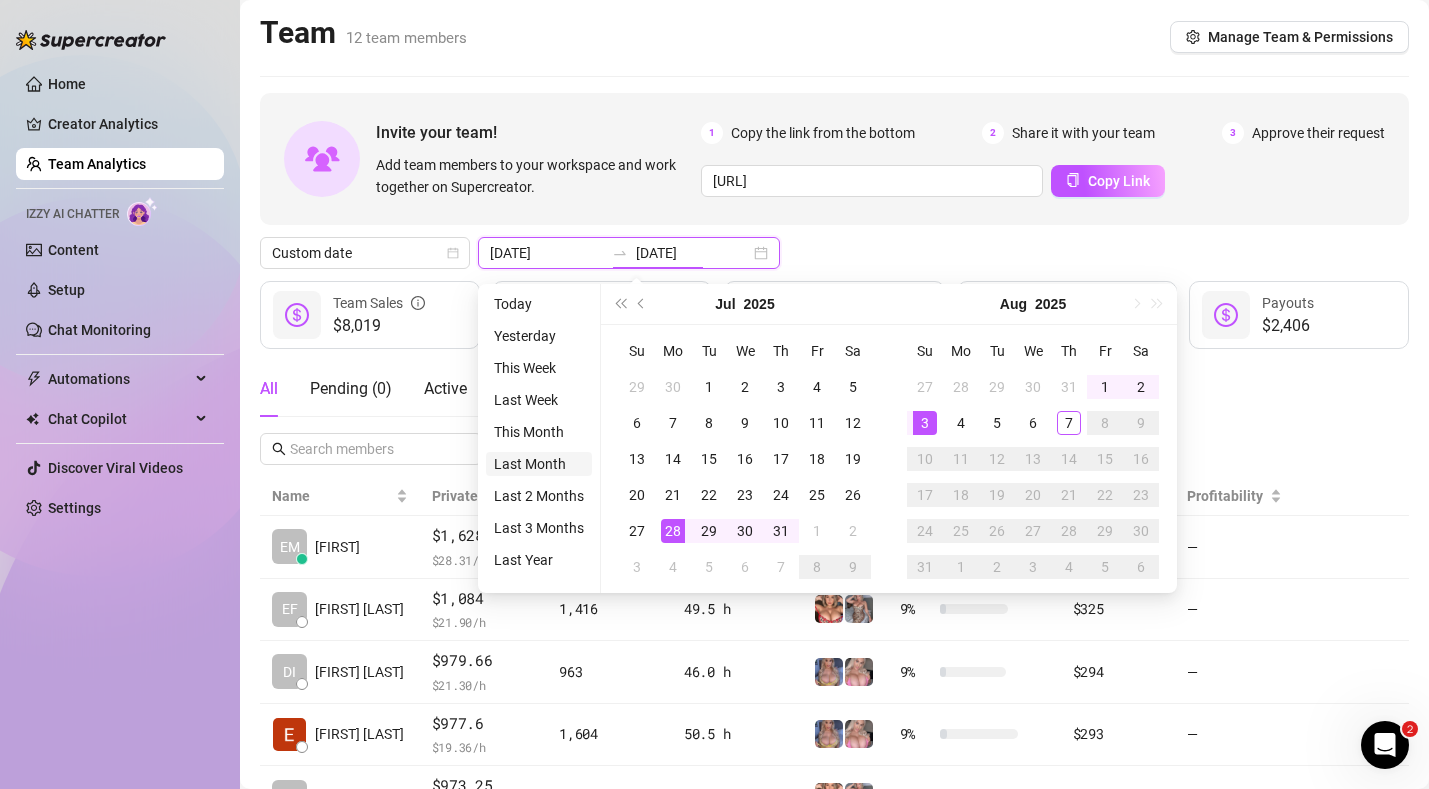 type on "2025-06-07" 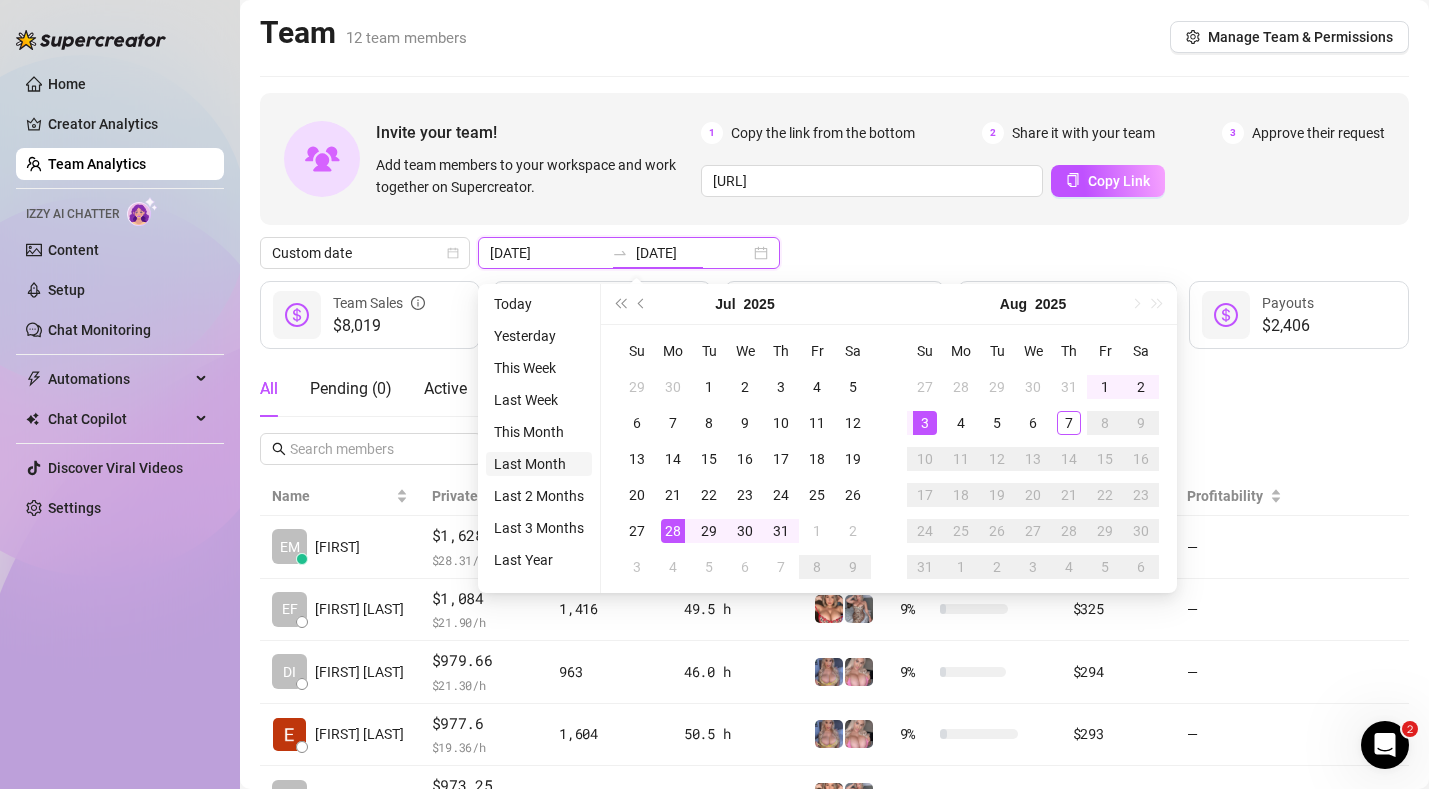 type on "2025-08-07" 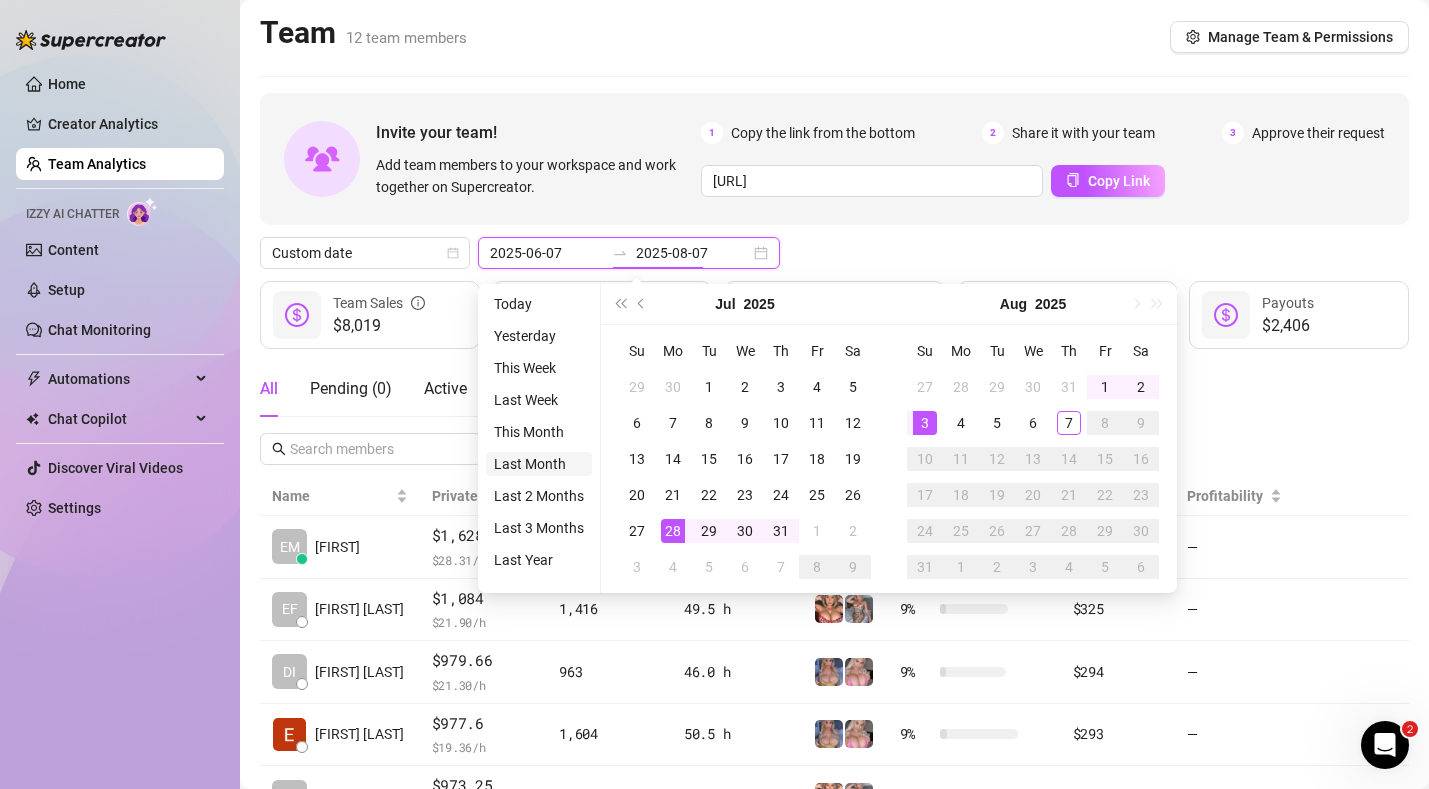 type on "[DATE]" 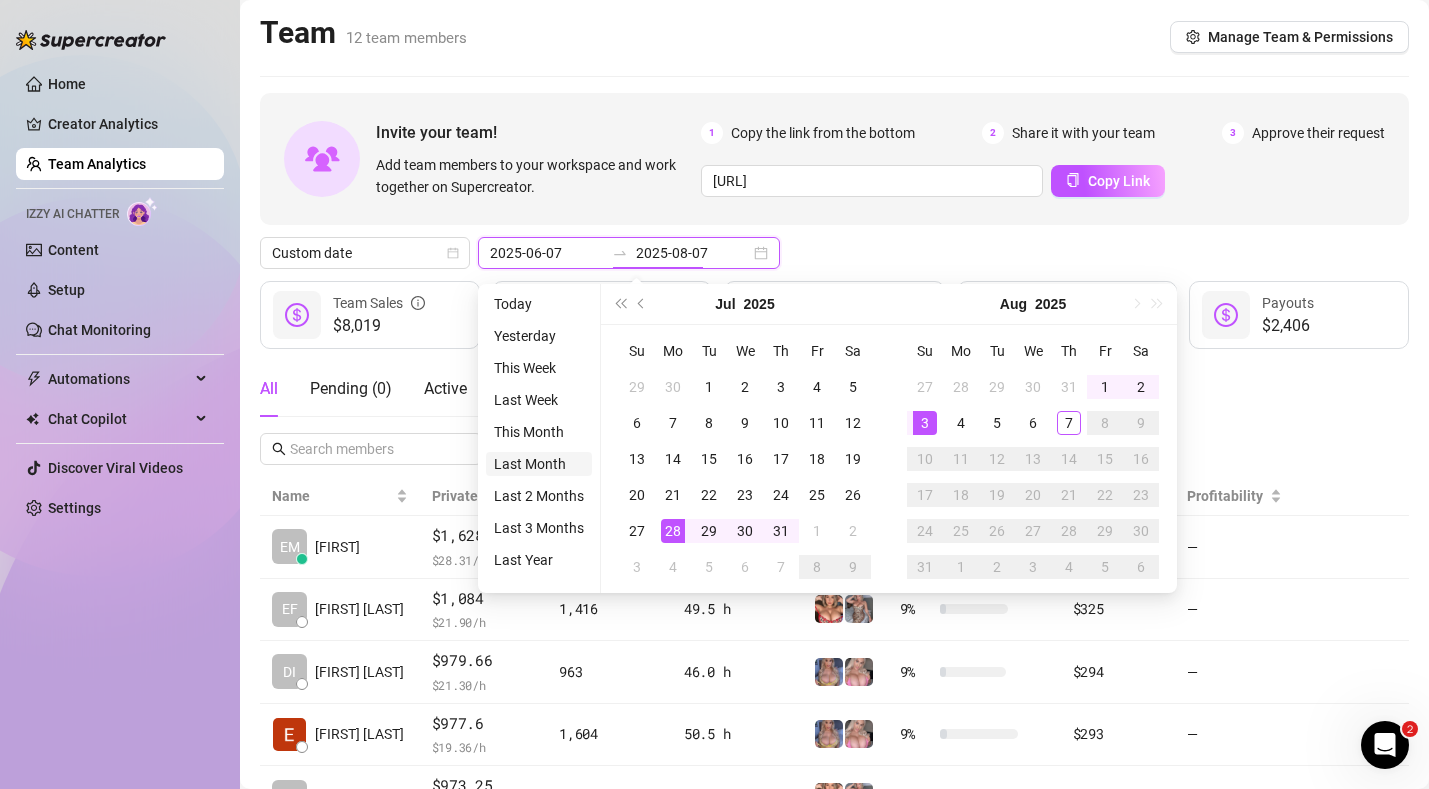 type on "[DATE]" 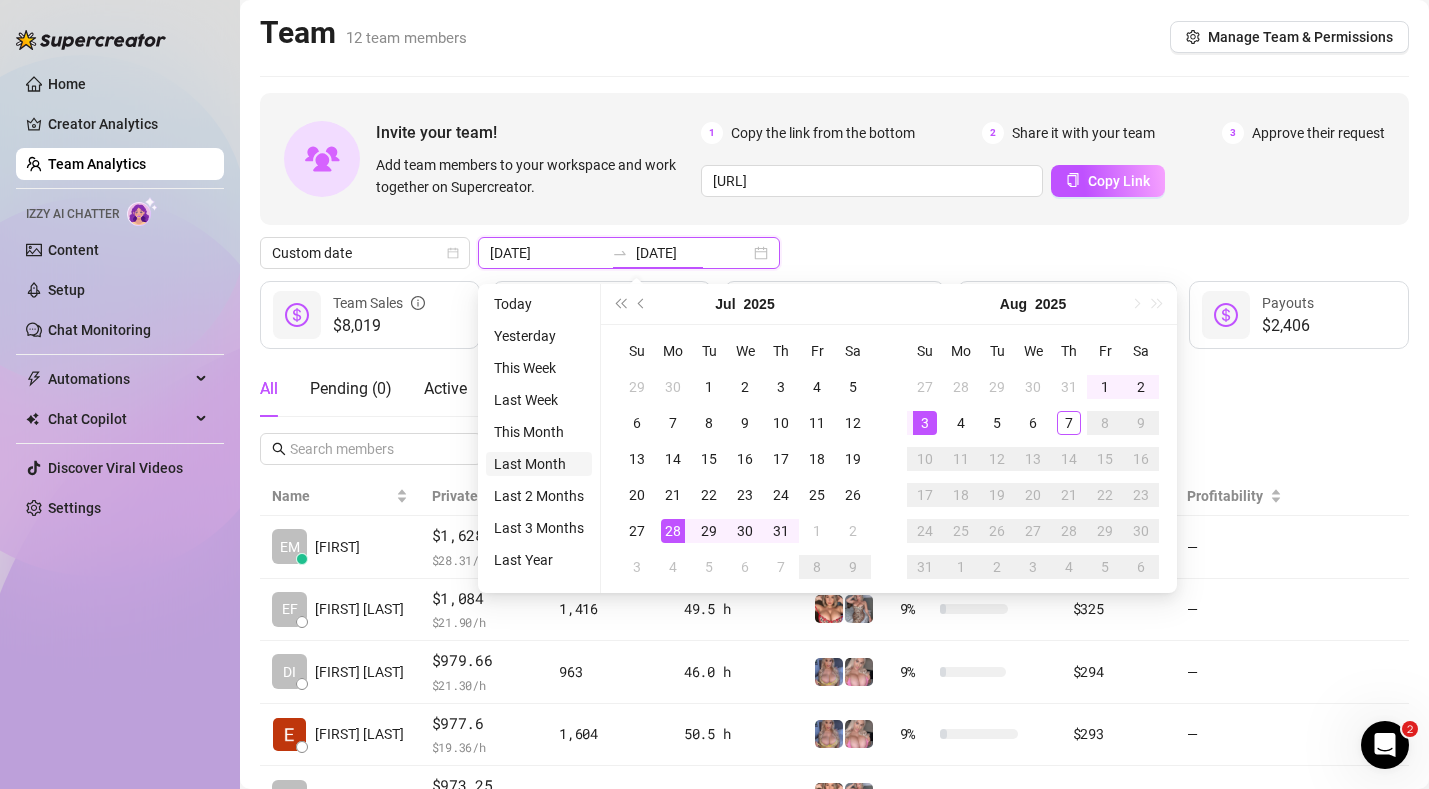 type on "2025-07-07" 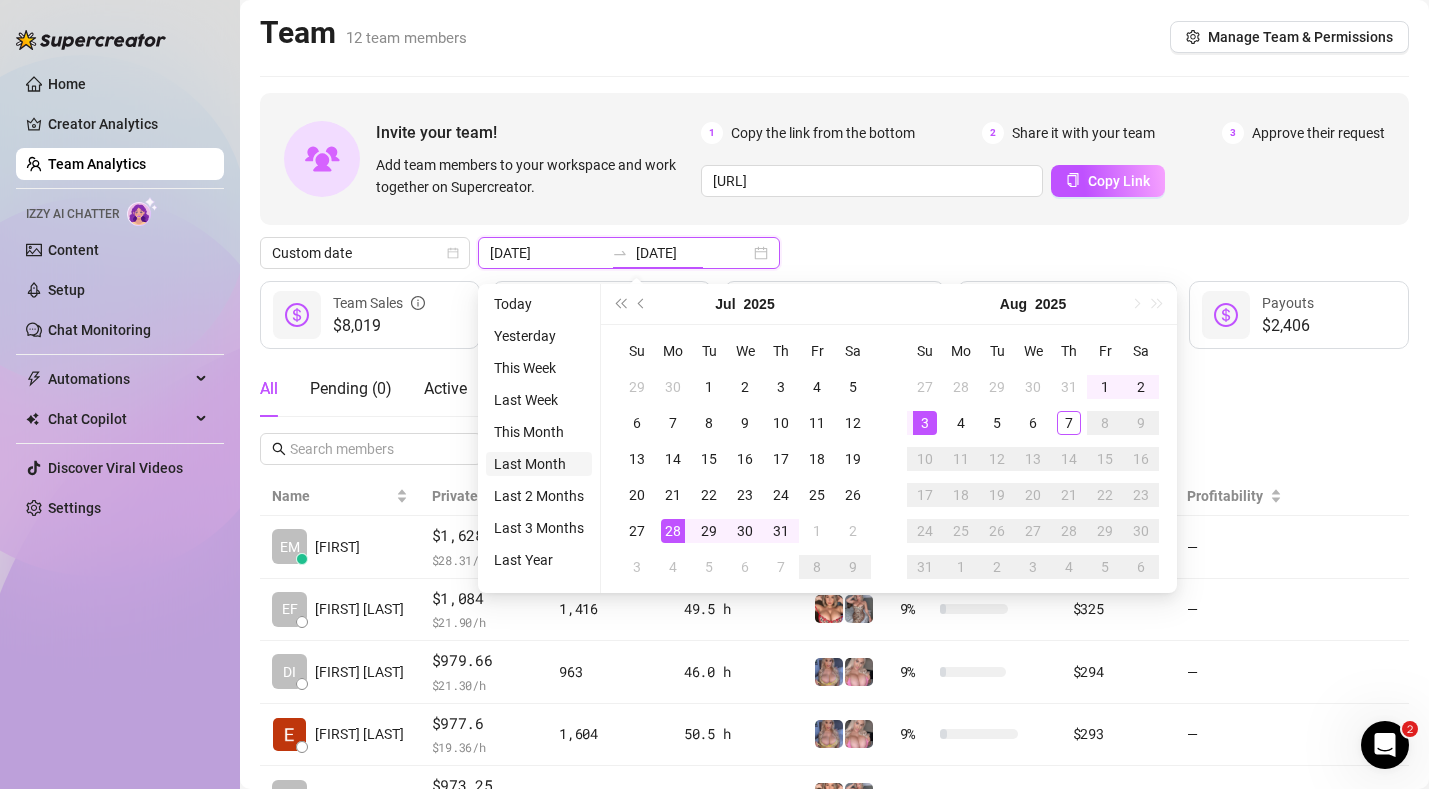 type on "2025-08-07" 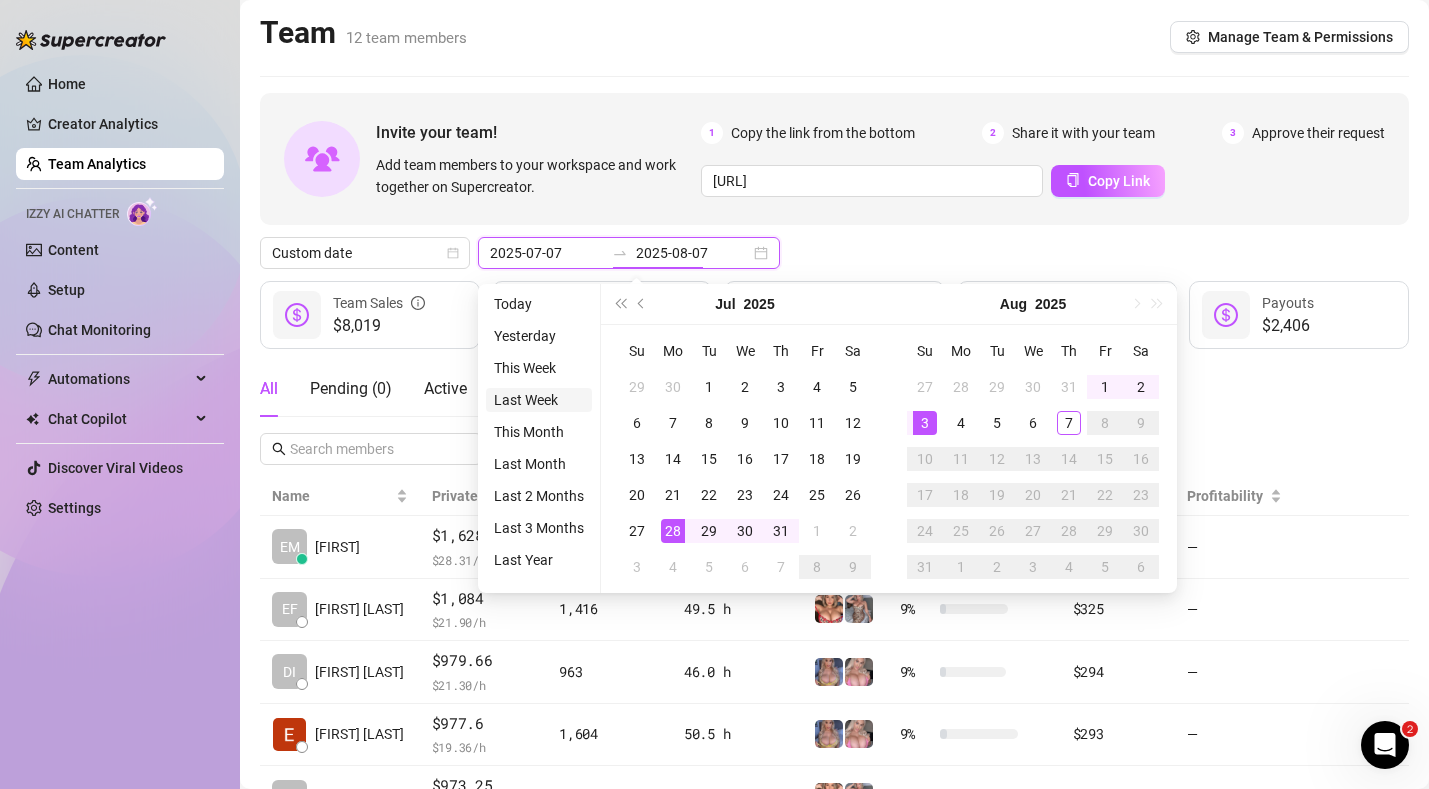 type on "[DATE]" 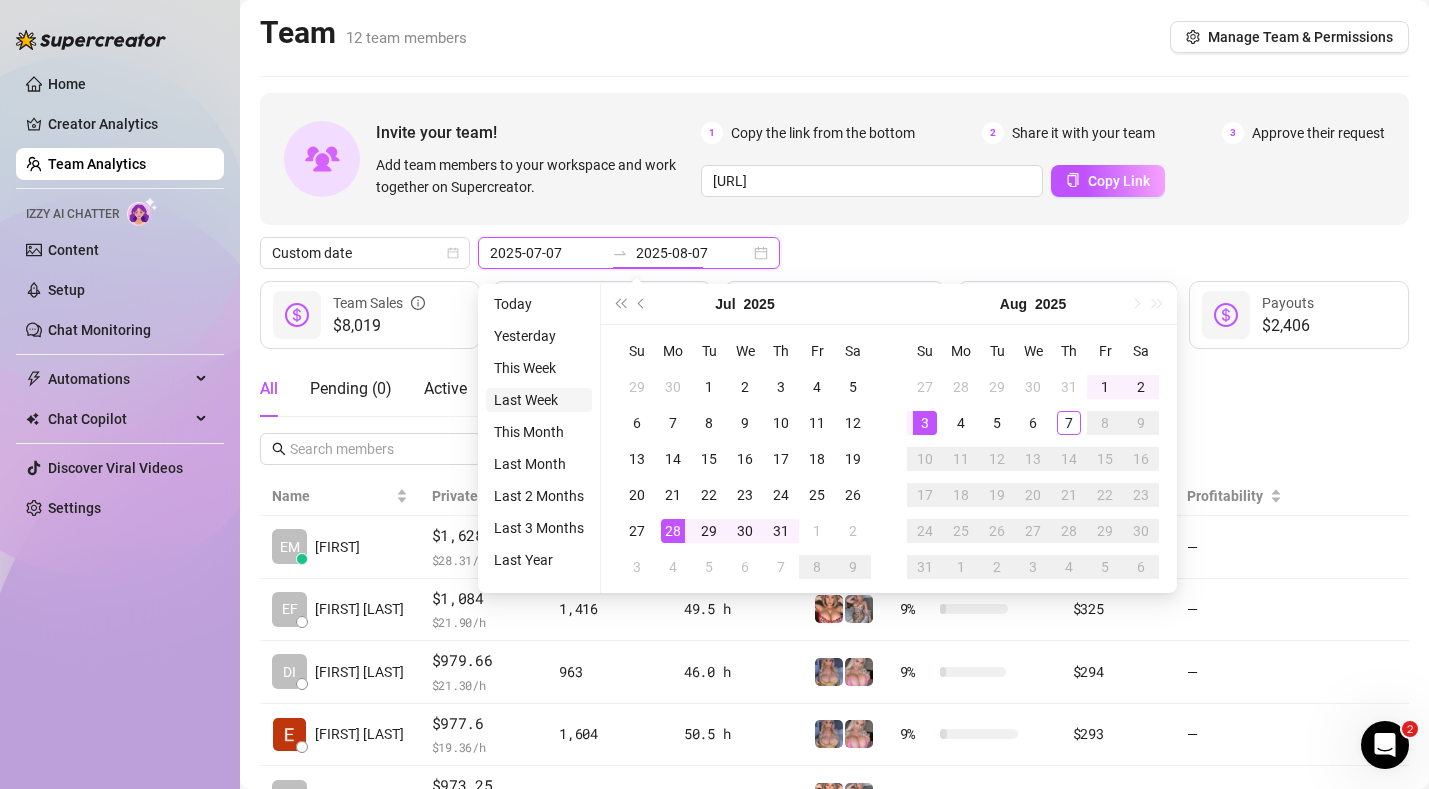 type on "[DATE]" 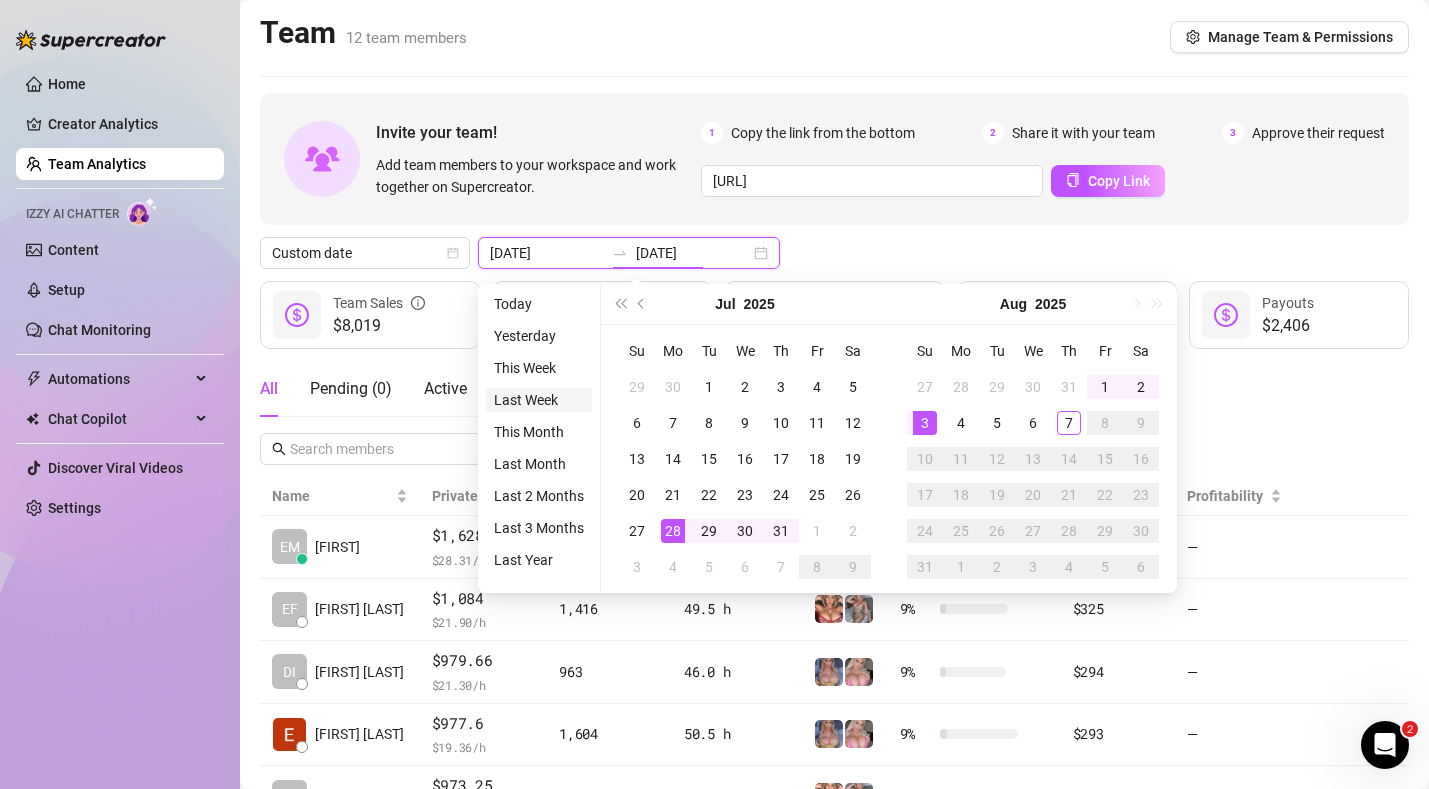 type on "[DATE]" 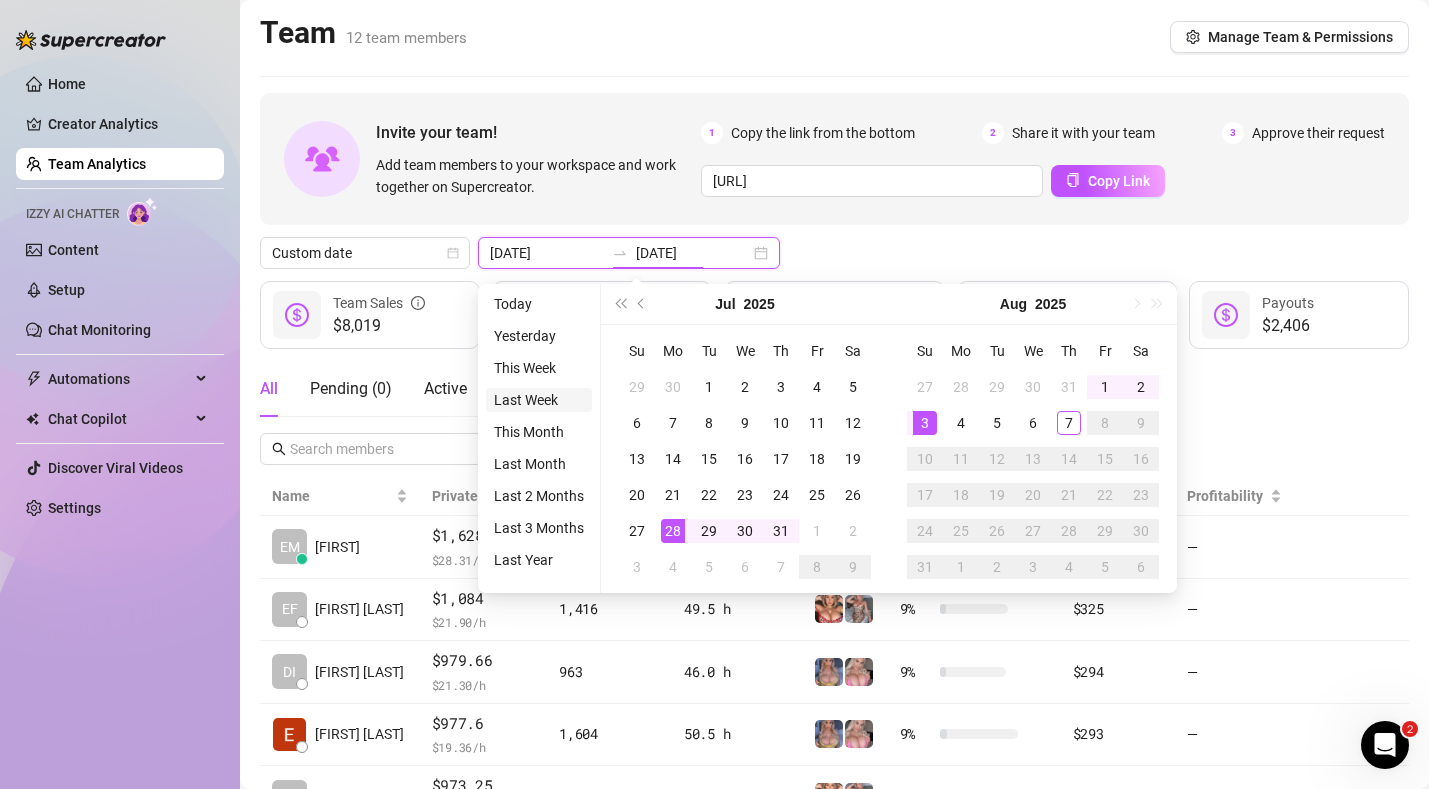 type on "2025-08-07" 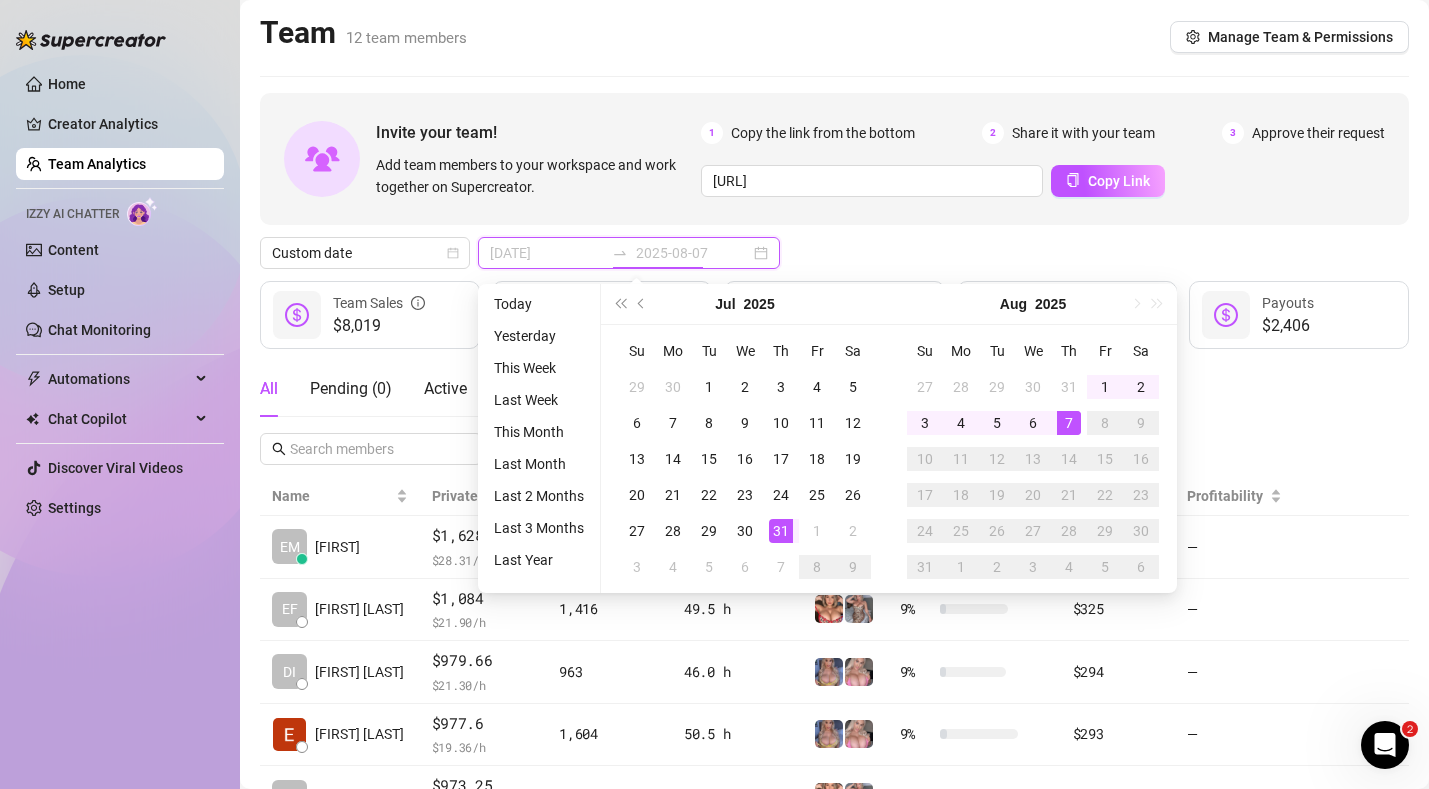 type on "[DATE]" 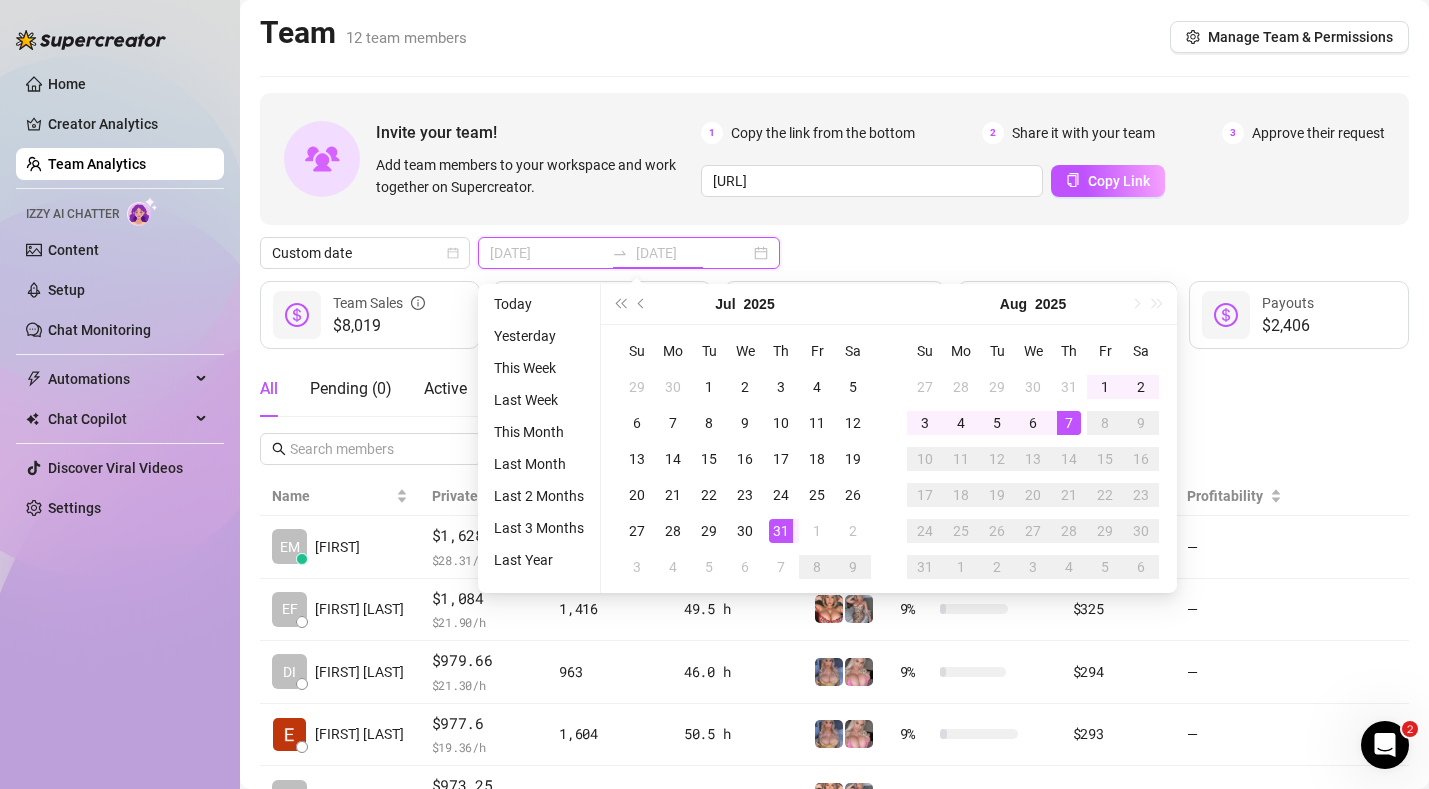 type on "2025-08-07" 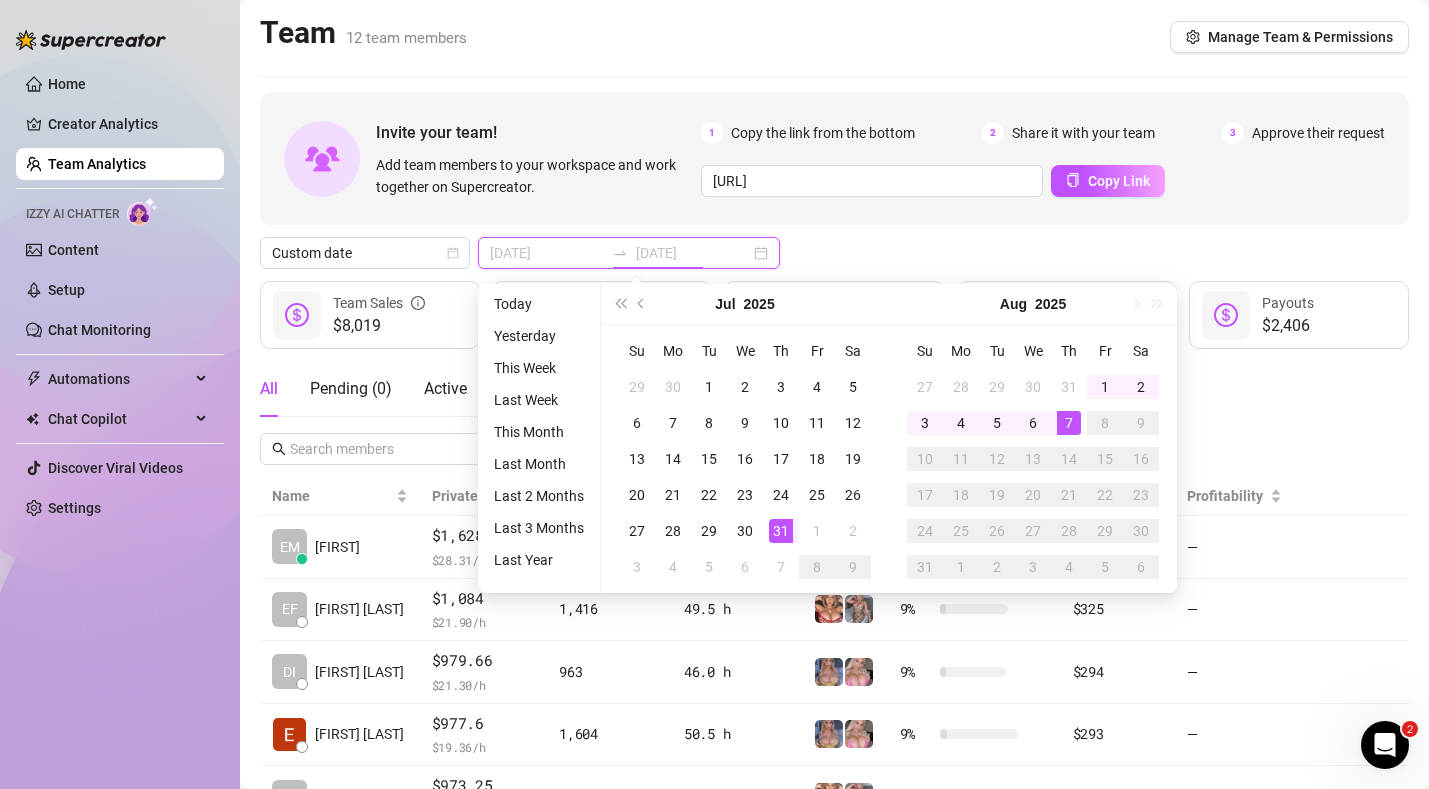type on "2025-08-07" 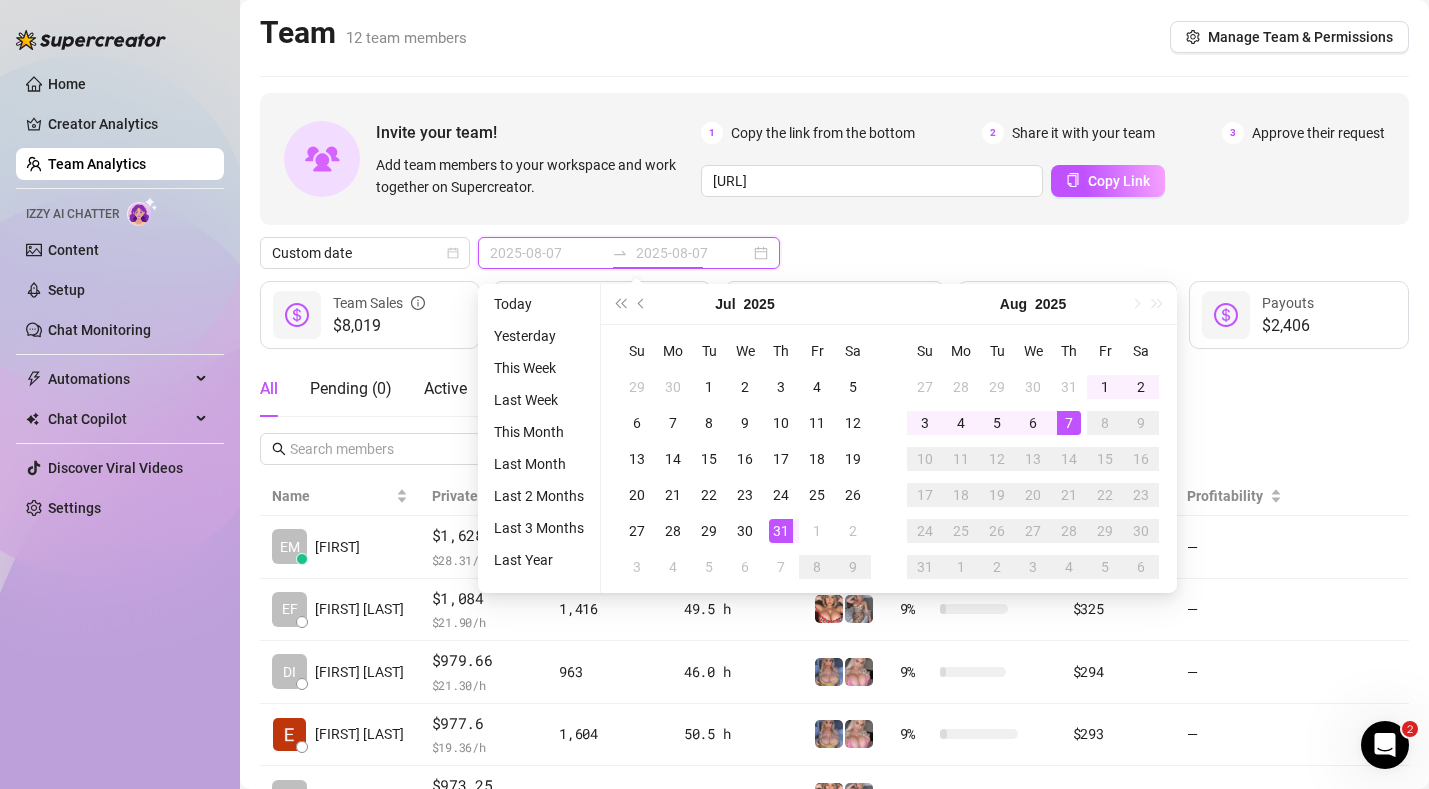 type on "[DATE]" 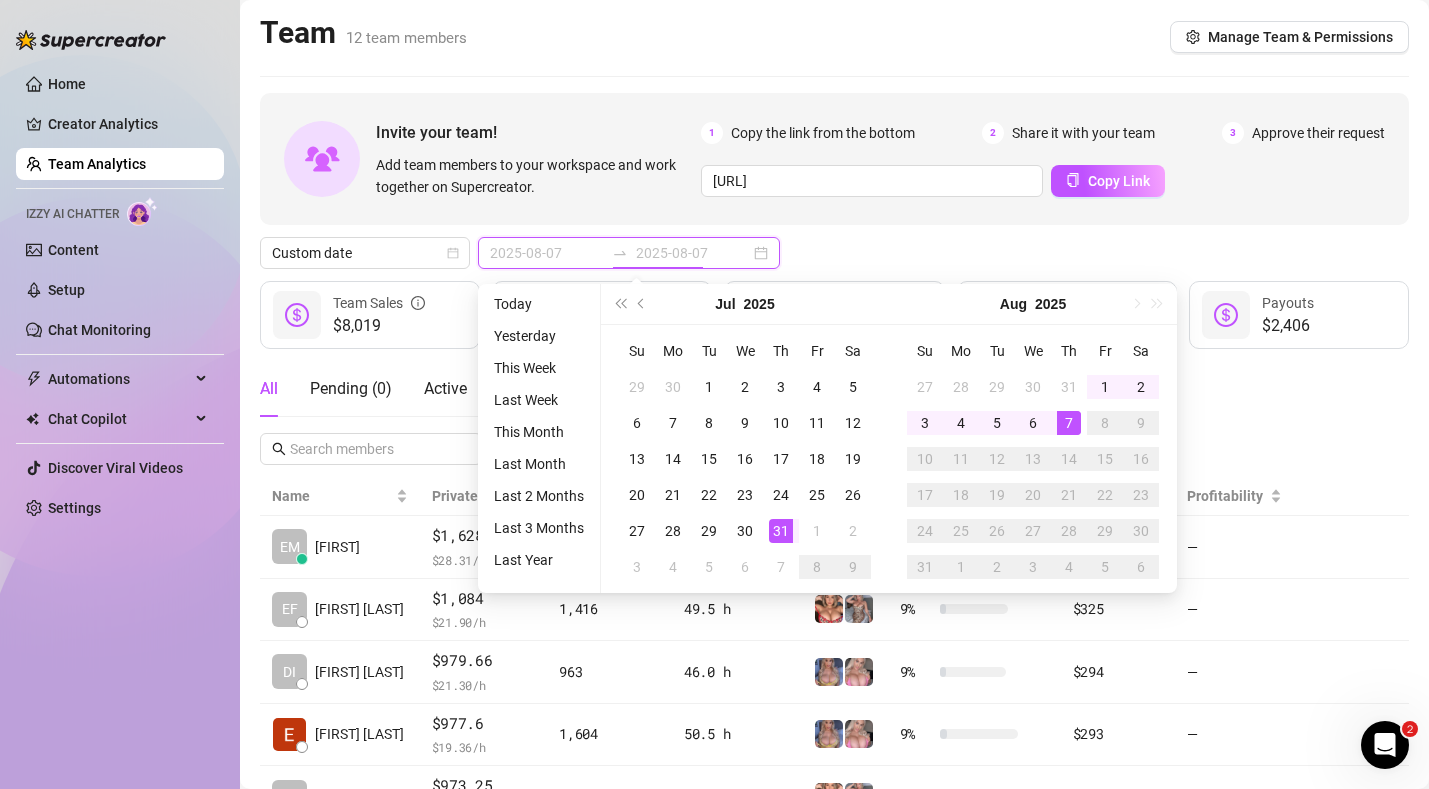 type on "[DATE]" 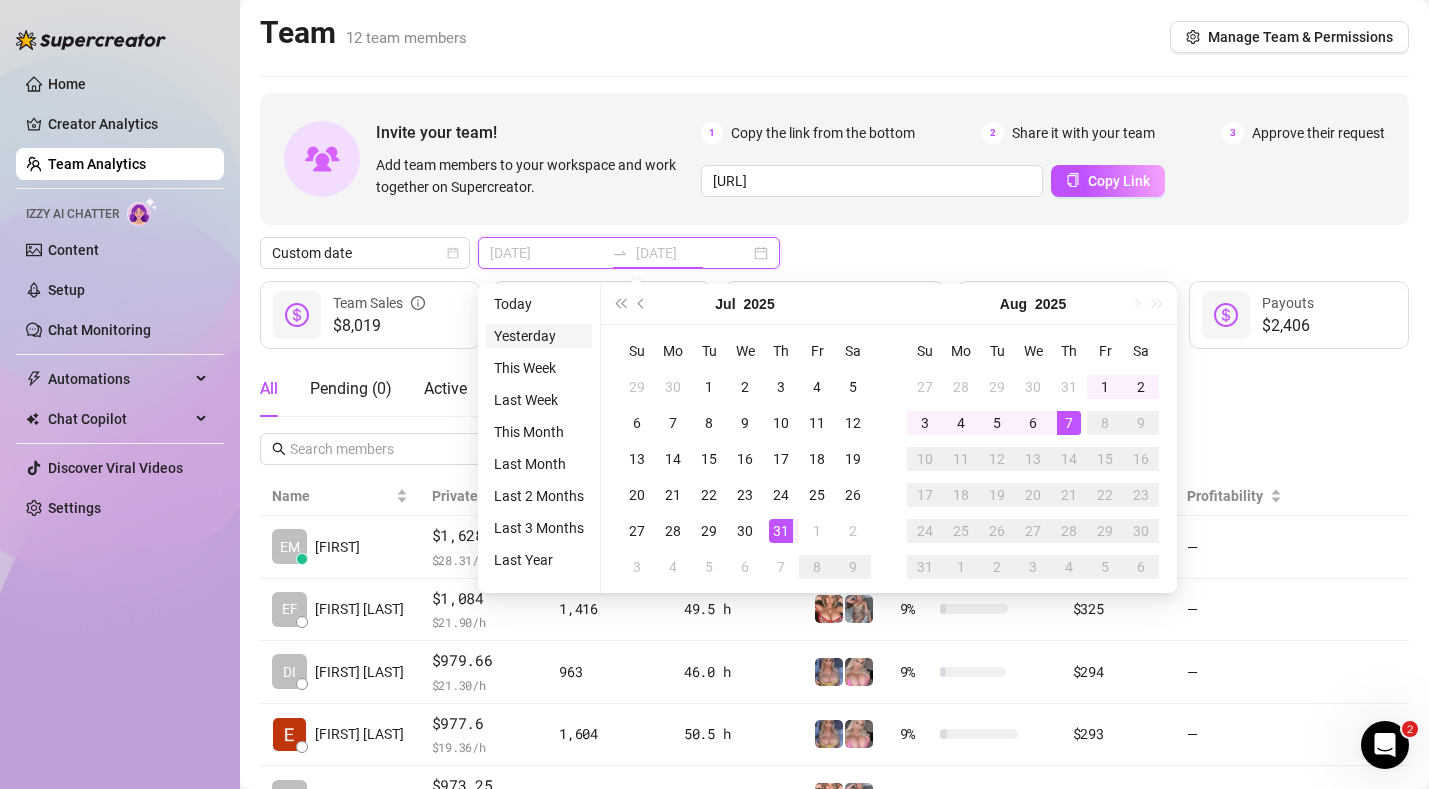 type on "2025-08-06" 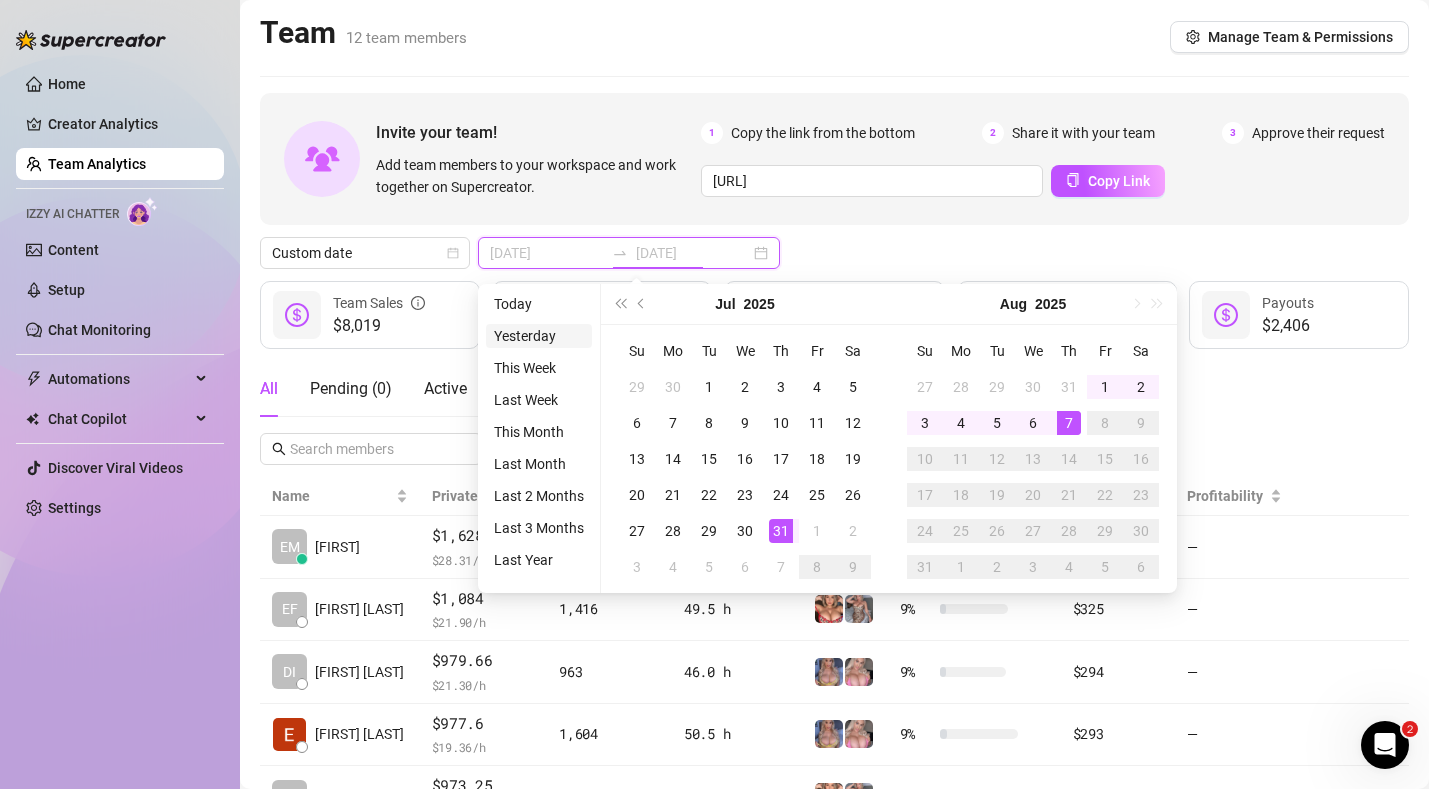 type on "2025-08-06" 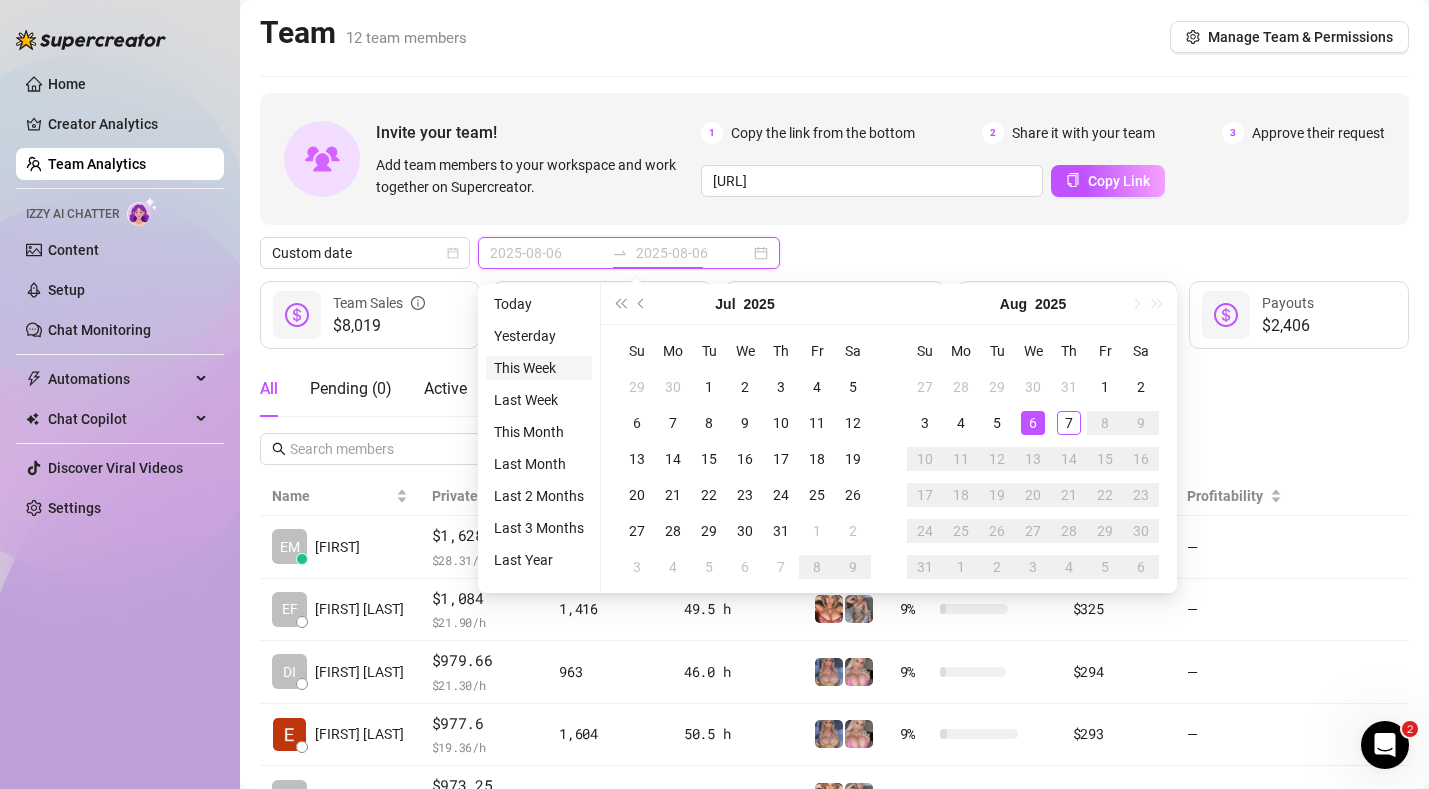 type on "[DATE]" 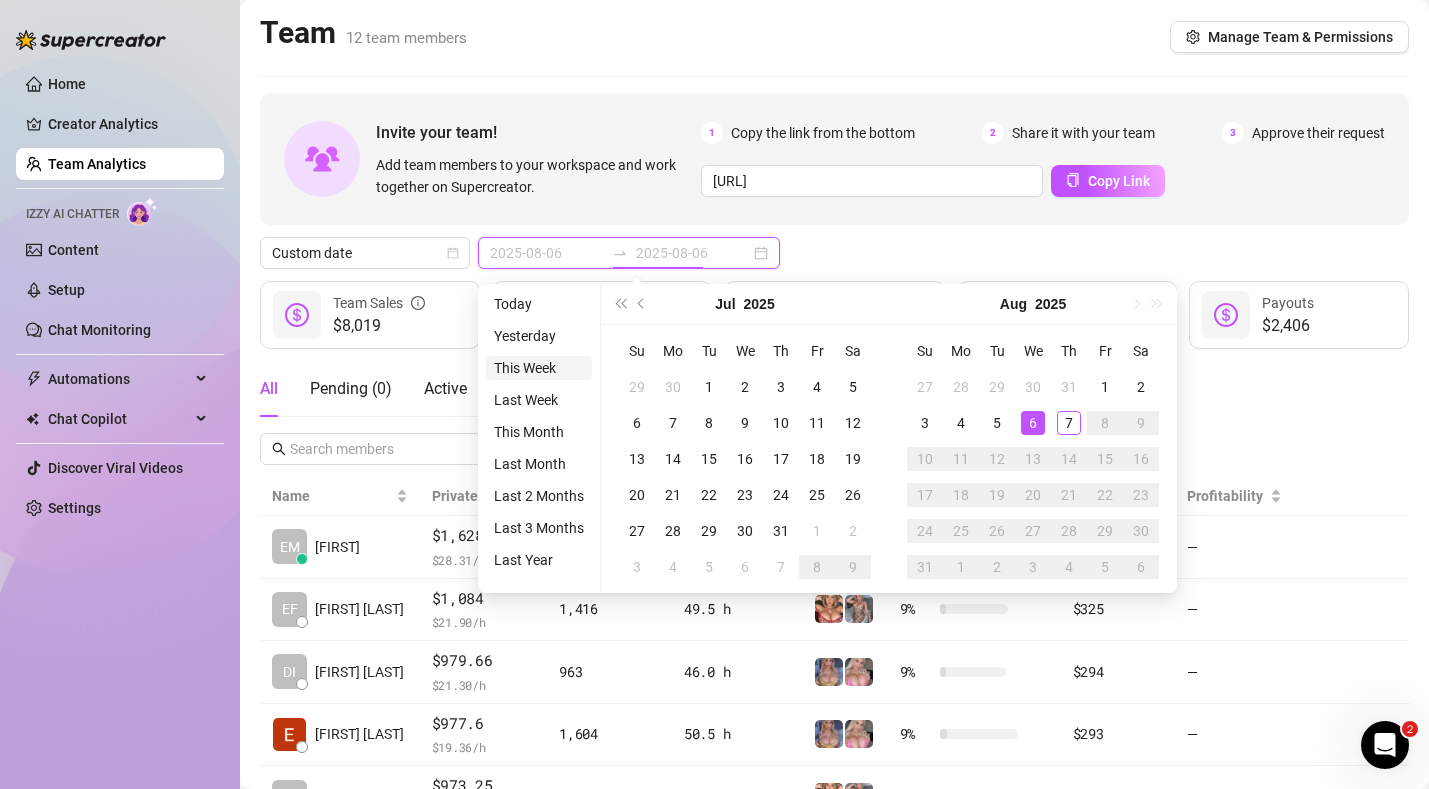type on "[DATE]" 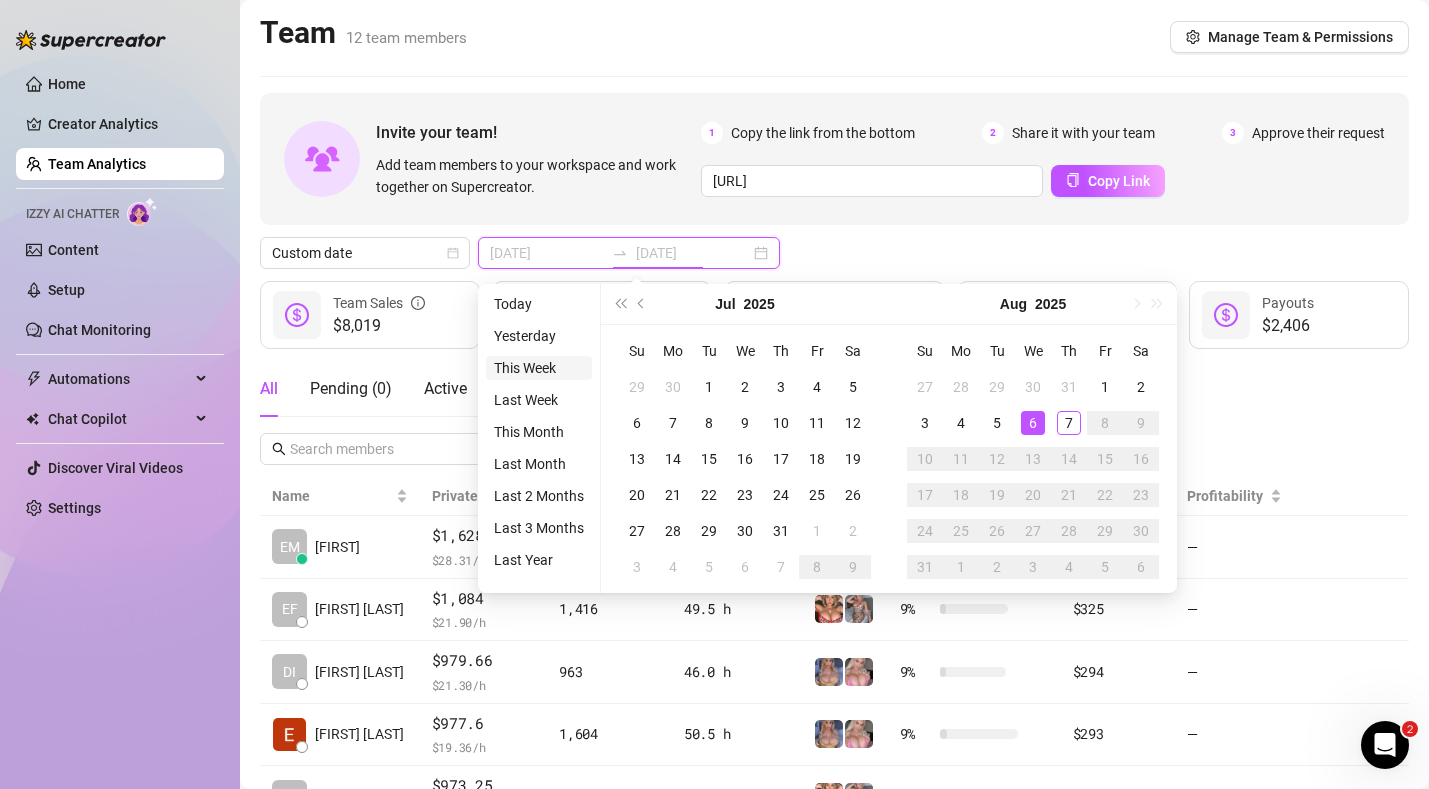 type on "2025-08-07" 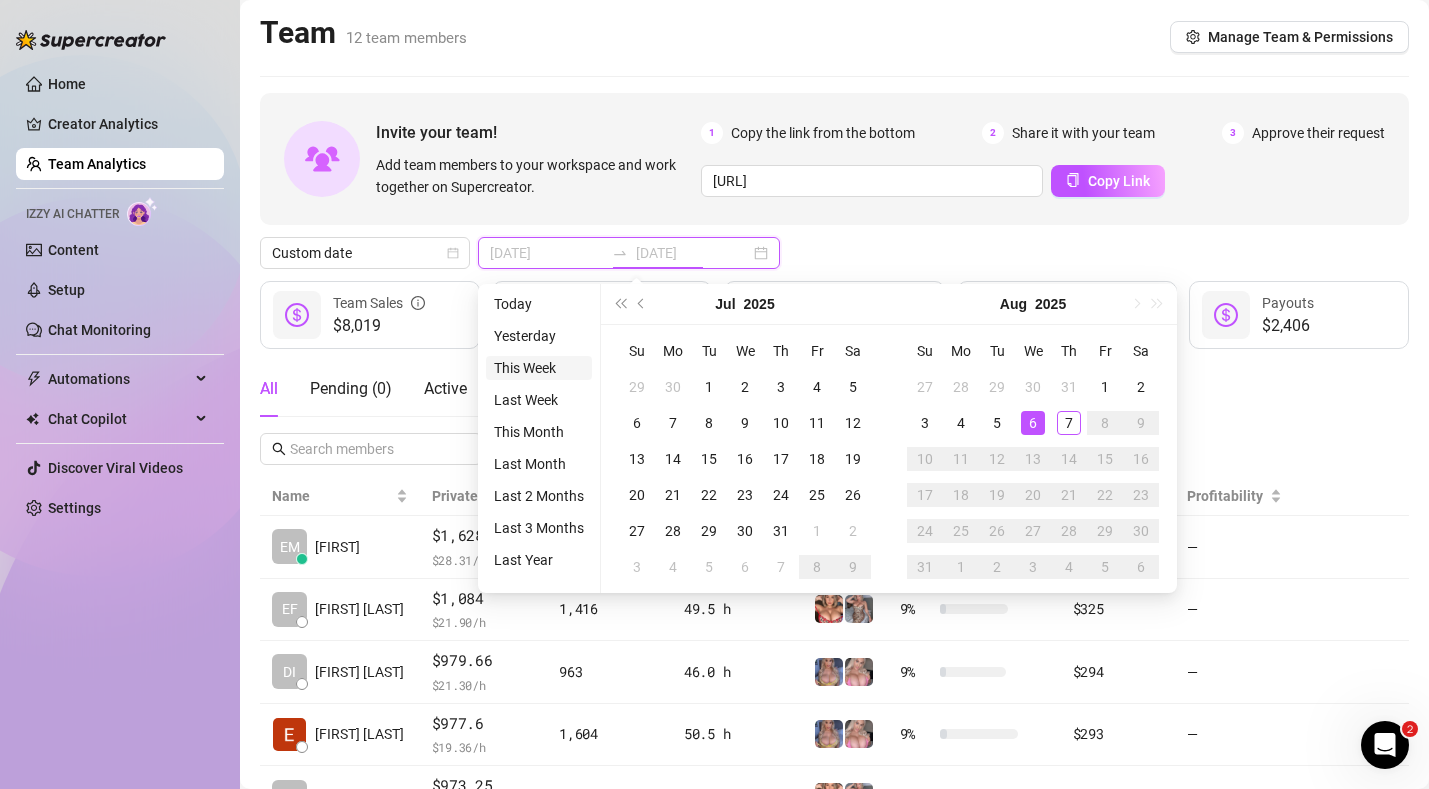 type on "2025-08-07" 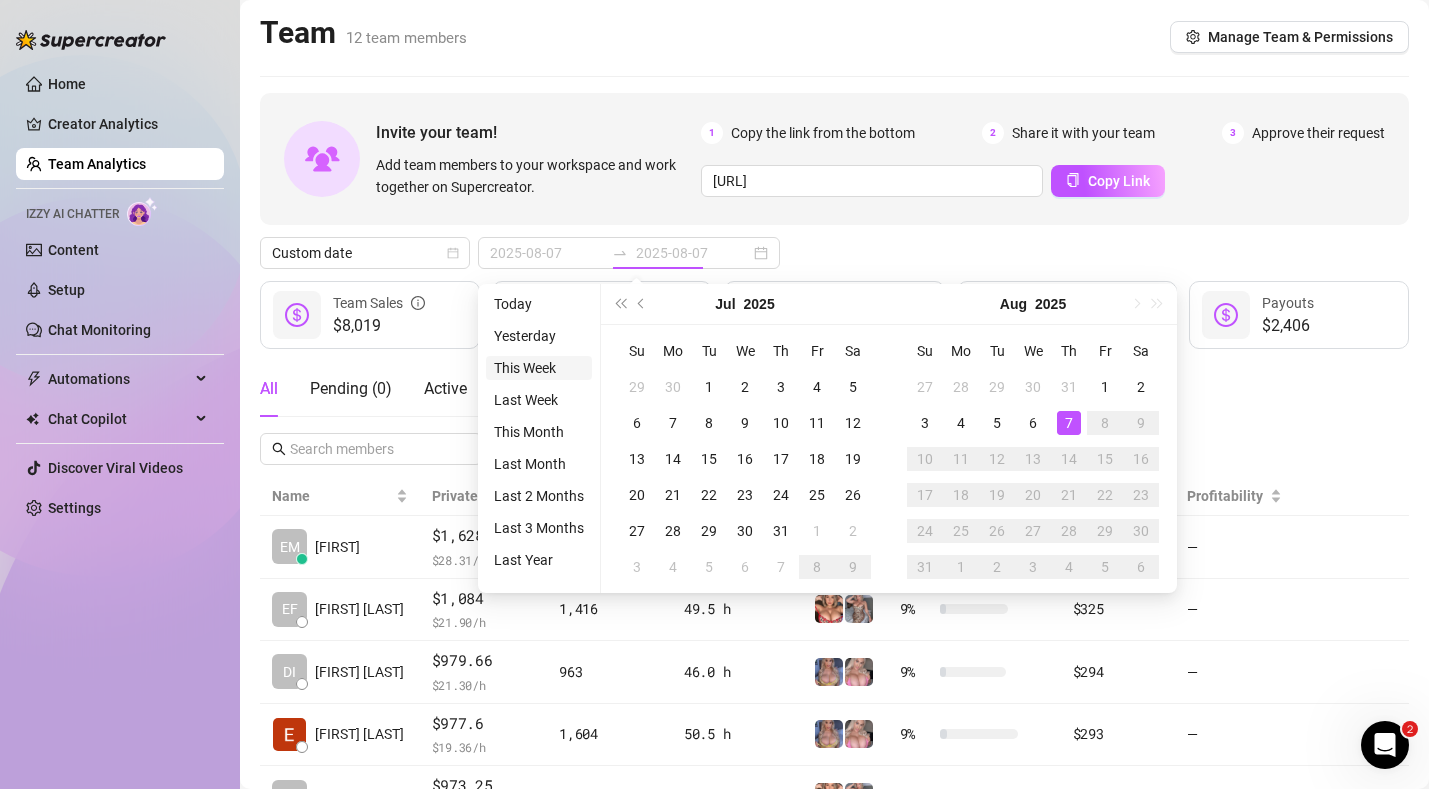 click on "This Week" at bounding box center (539, 368) 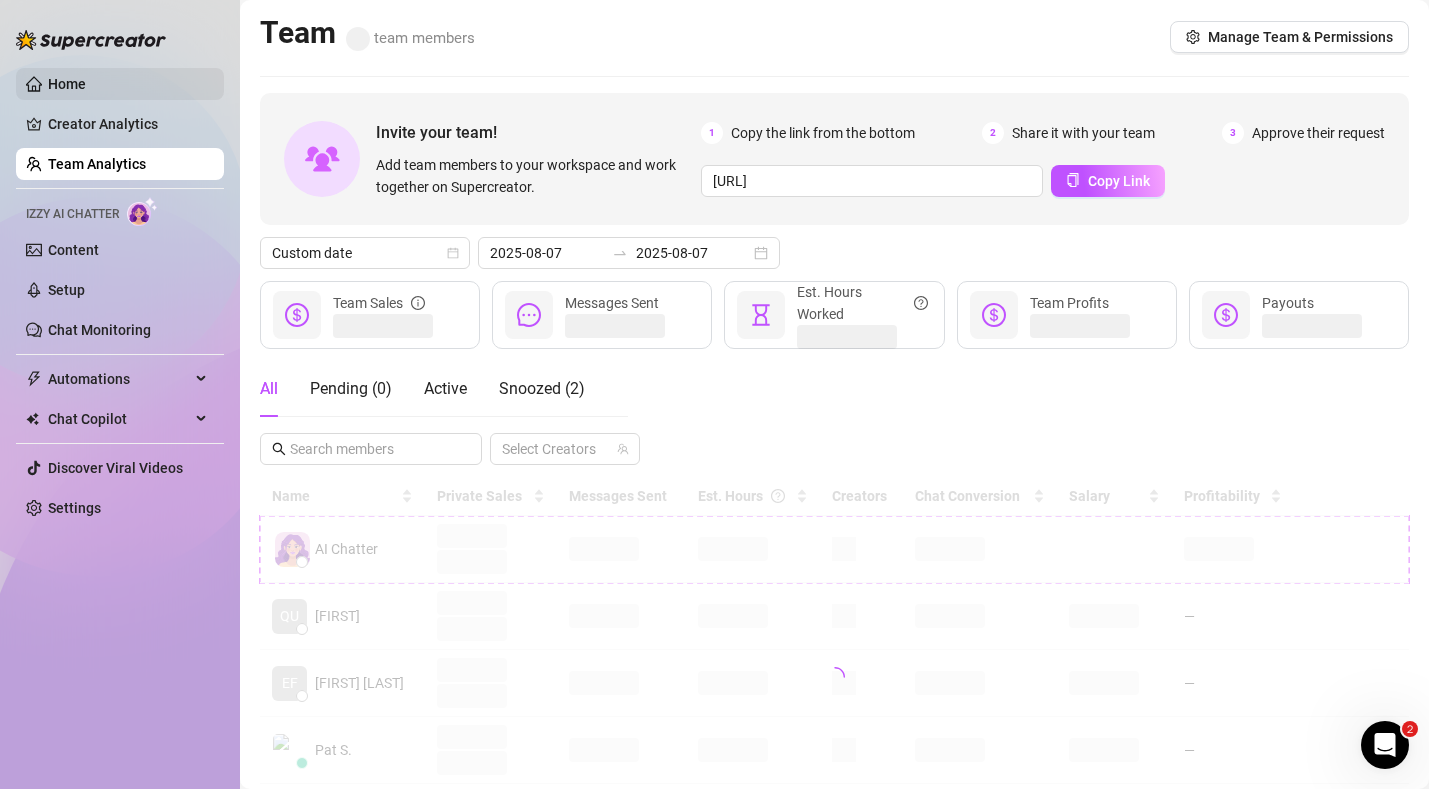 click on "Home" at bounding box center (67, 84) 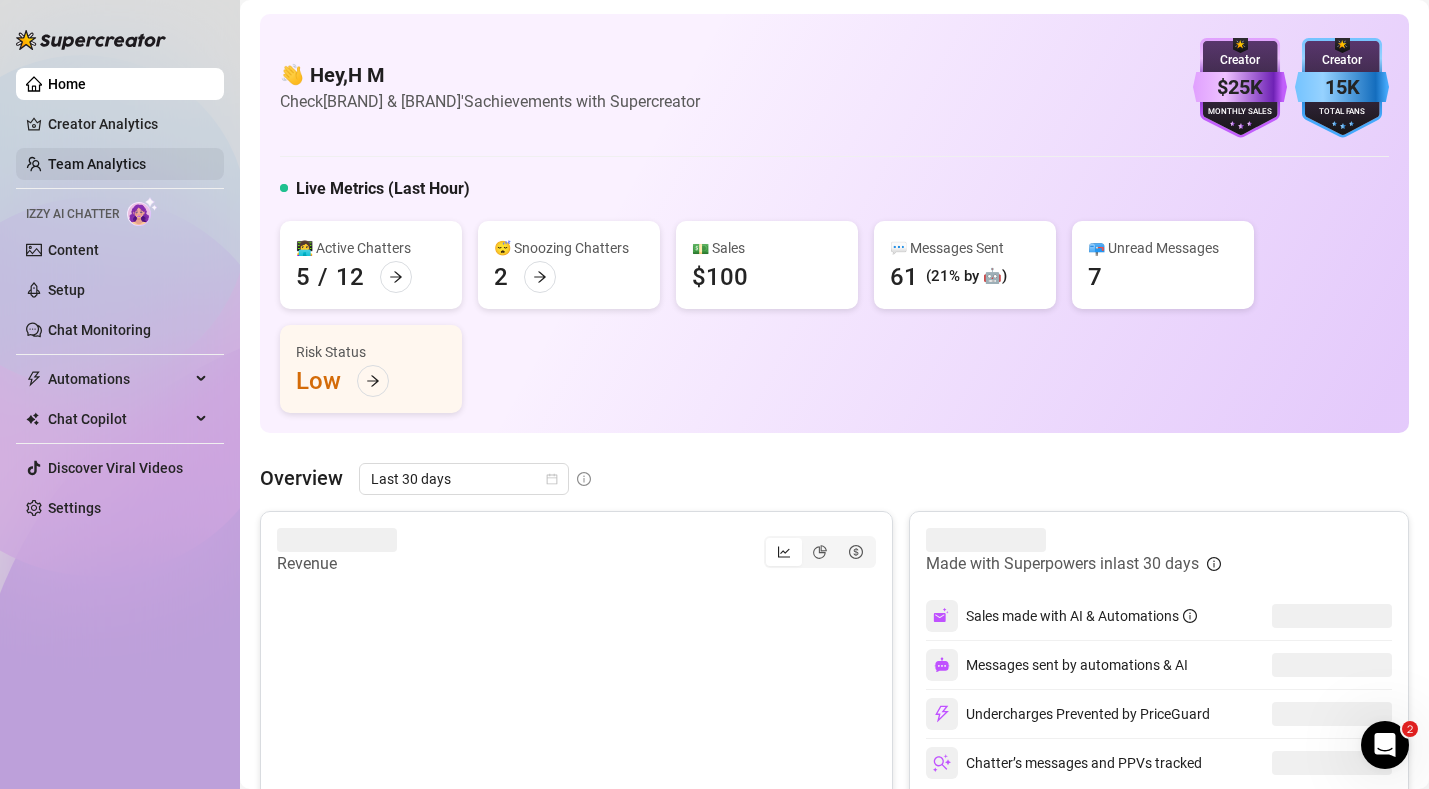 click on "Team Analytics" at bounding box center (97, 164) 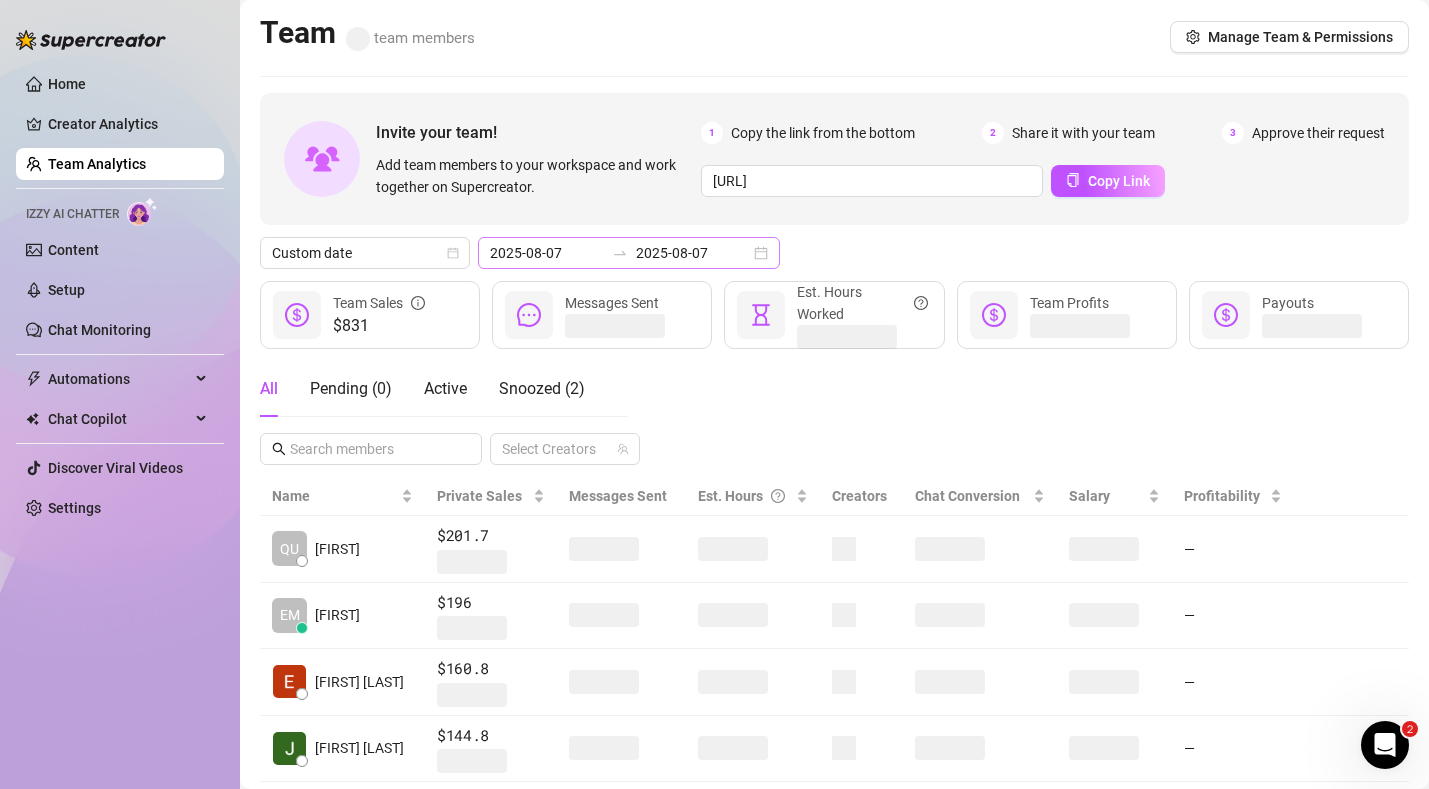 click on "[DATE] [DATE]" at bounding box center [629, 253] 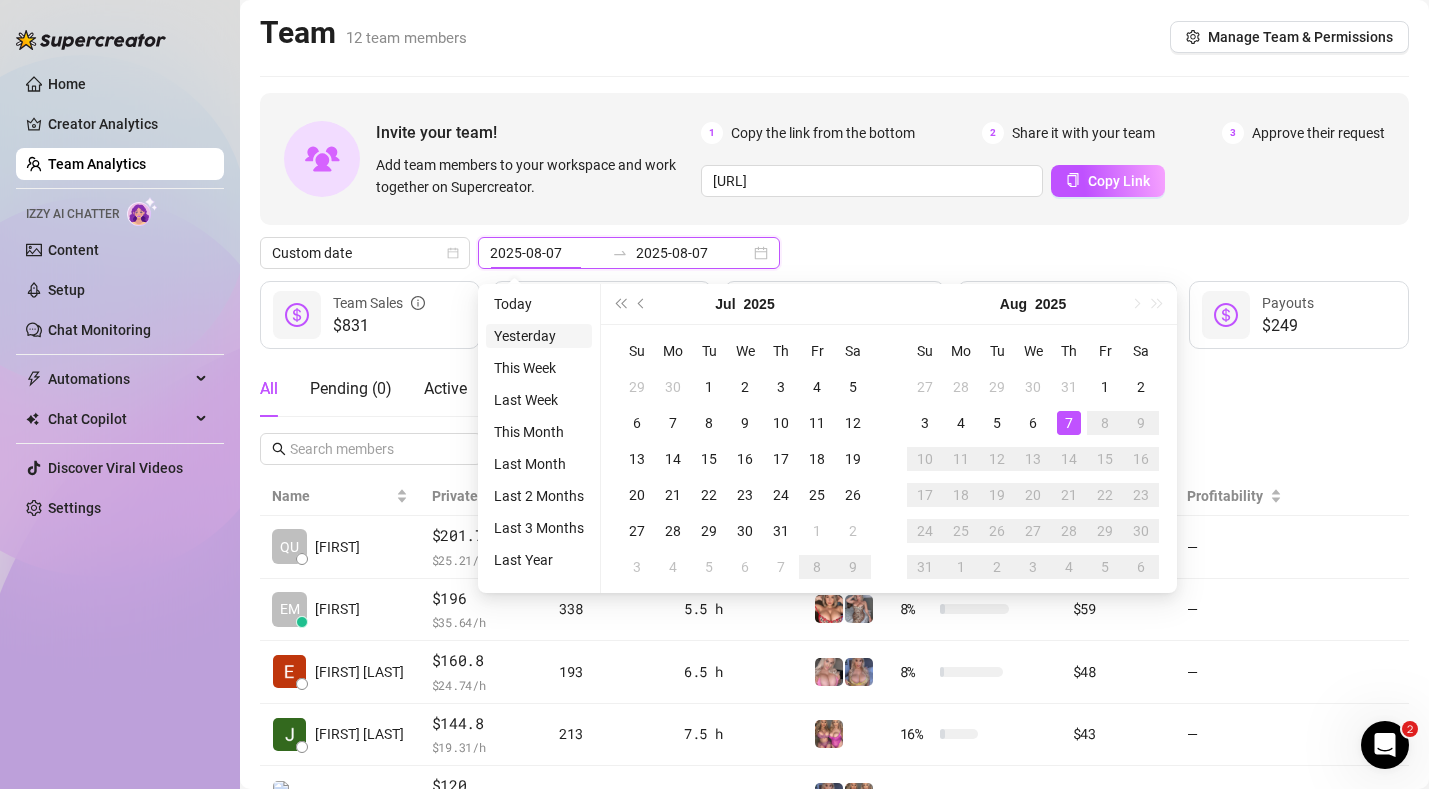 type on "2025-08-06" 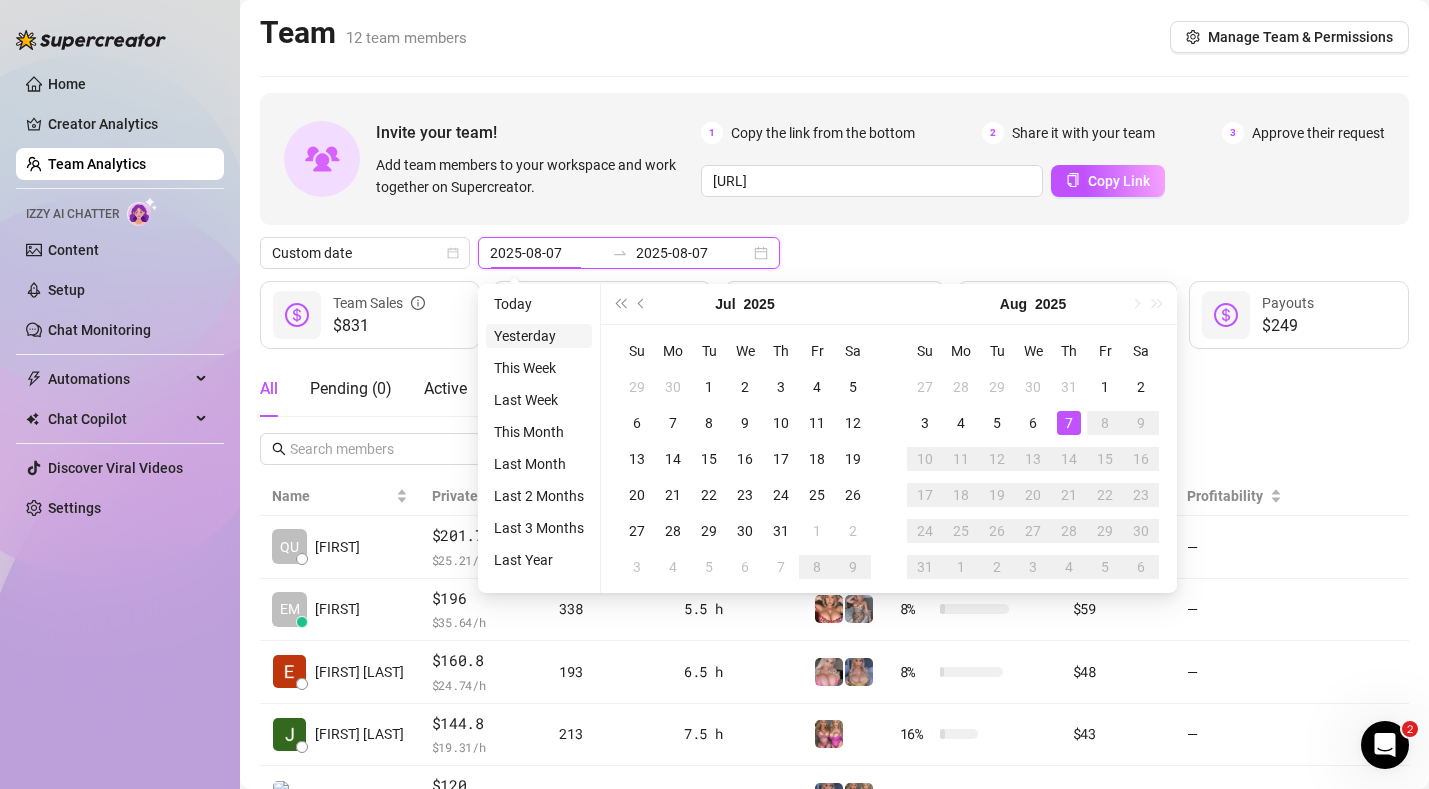 type on "2025-08-06" 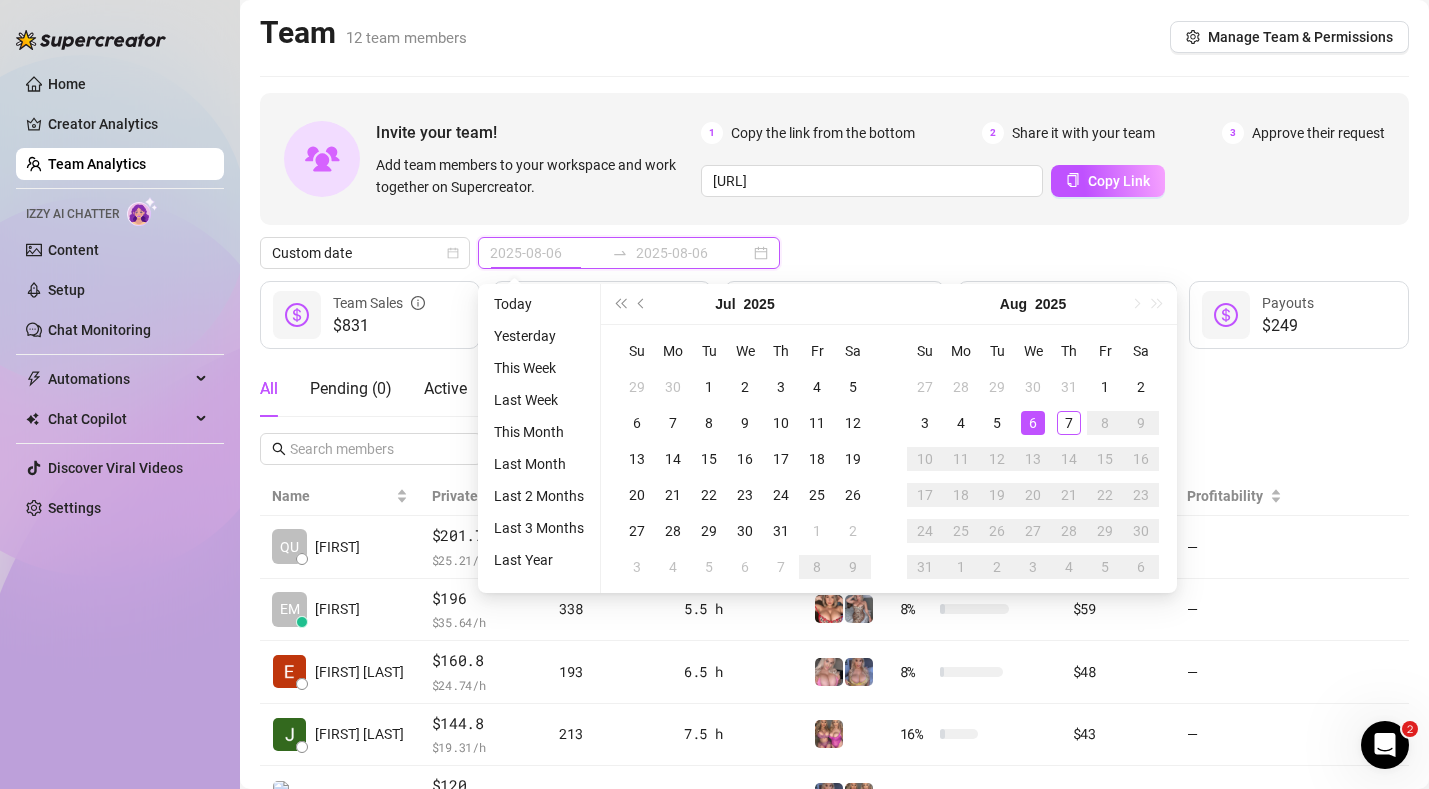 type on "2025-08-07" 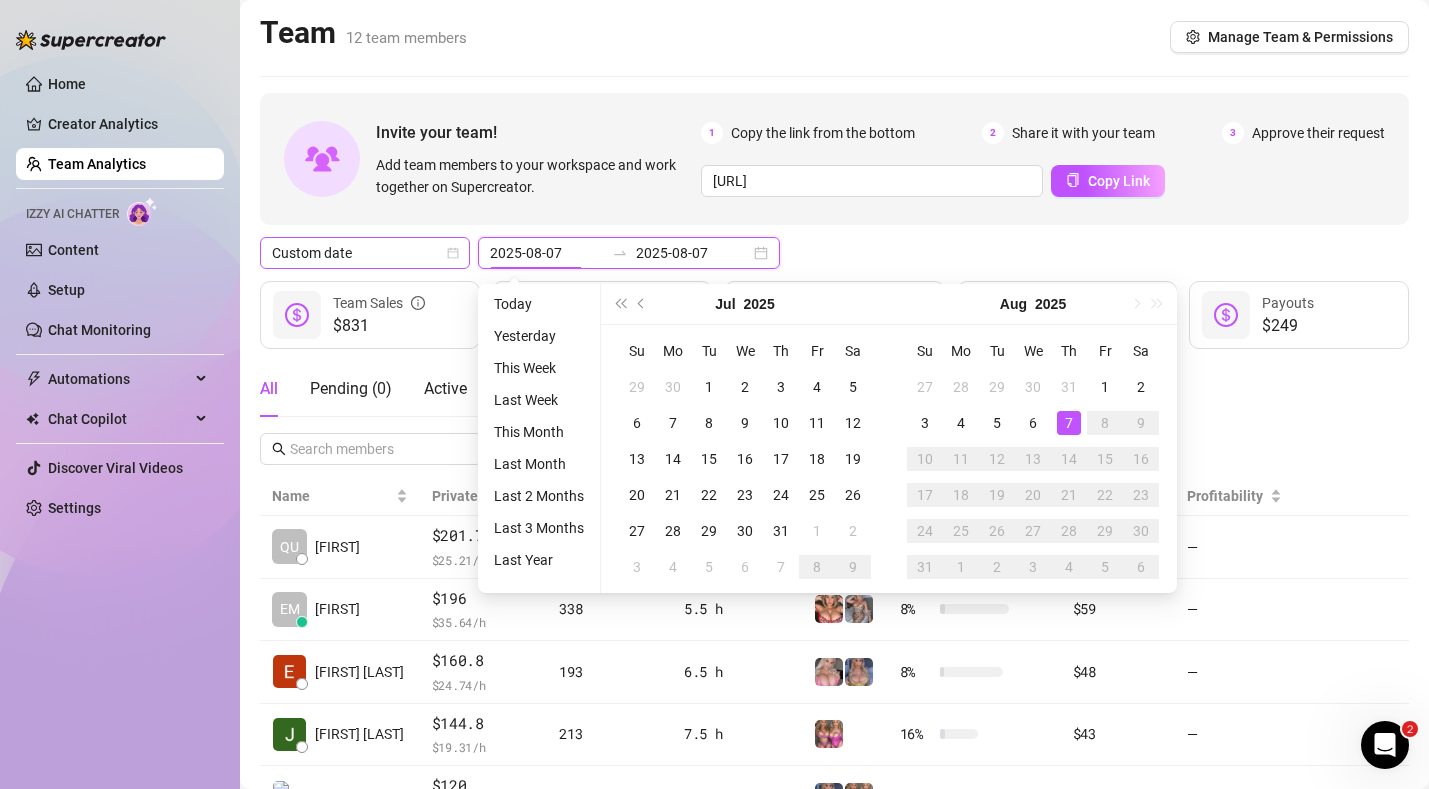 click 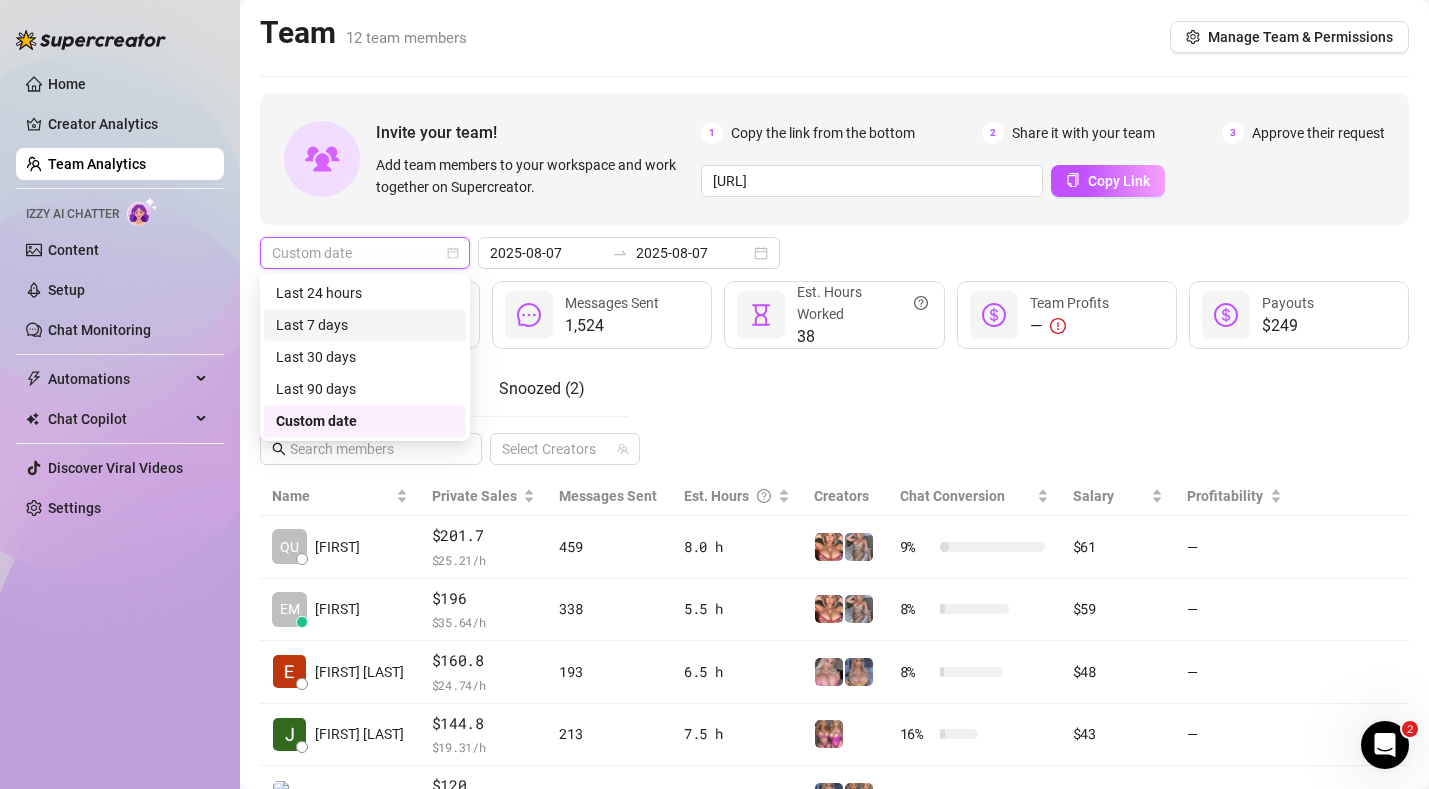 click on "Last 7 days" at bounding box center [365, 325] 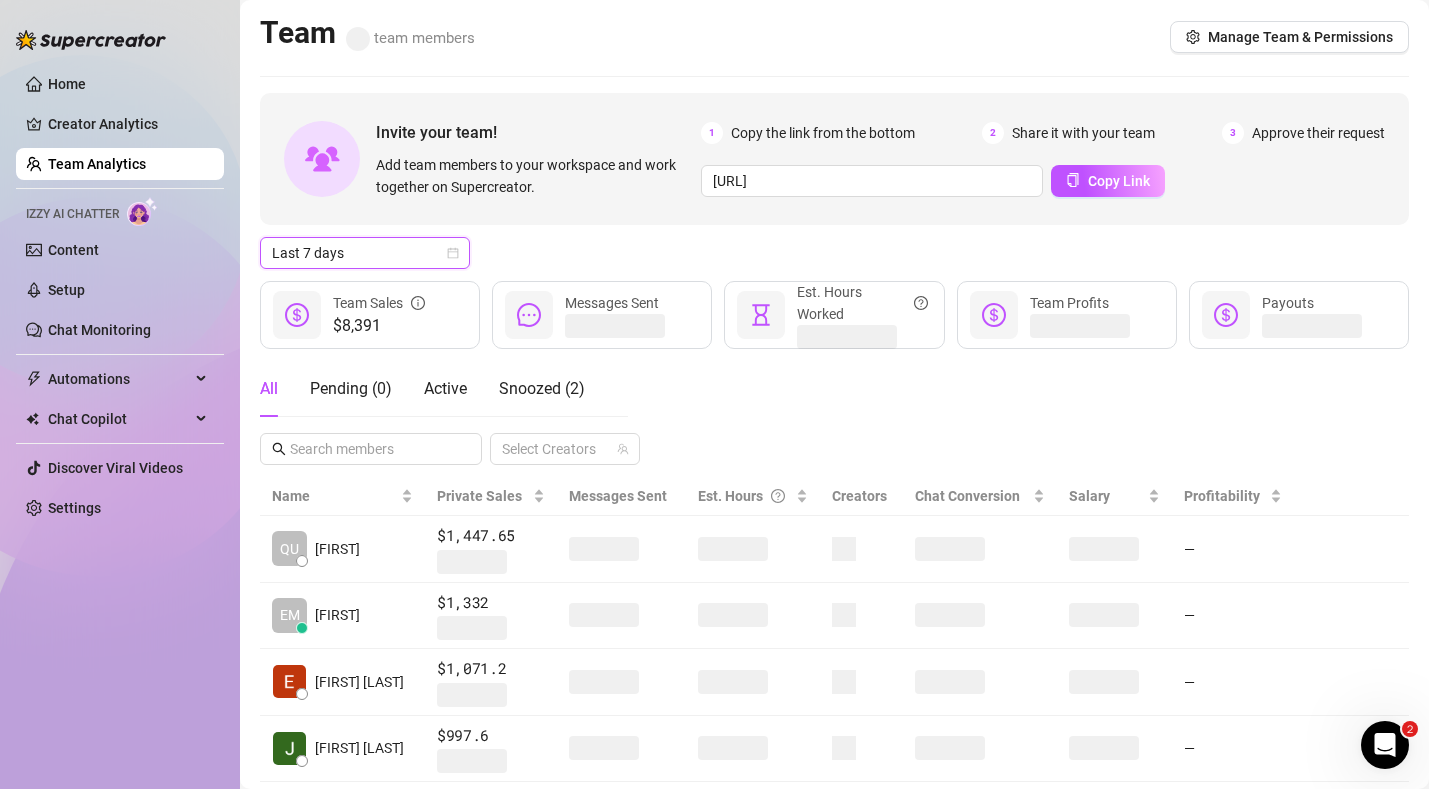click on "Team team members Manage Team & Permissions Invite your team! Add team members to your workspace and work together on Supercreator. 1 Copy the link from the bottom 2 Share it with your team 3 Approve their request [URL] Copy Link Last 7 days Last 7 days $8,391 Team Sales Messages Sent Est. Hours Worked Team Profits Payouts All Pending ( 0 ) Active Snoozed ( 2 ) Select Creators Name Private Sales Messages Sent Est. Hours Creators Chat Conversion Salary Profitability QU [FIRST] $1,447.65 — EM [FIRST] $1,332 — [FIRST] [LAST] $1,071.2 — [FIRST] [LAST] $997.6 — EF [FIRST] [LAST] $985.6 — DI [FIRST] [LAST] $944.46 — CR z [FIRST] [LAST] $891.2 — [FIRST] $433.6 — [FIRST] [LAST] $288 — AI Chatter $0 1 2" at bounding box center (834, 649) 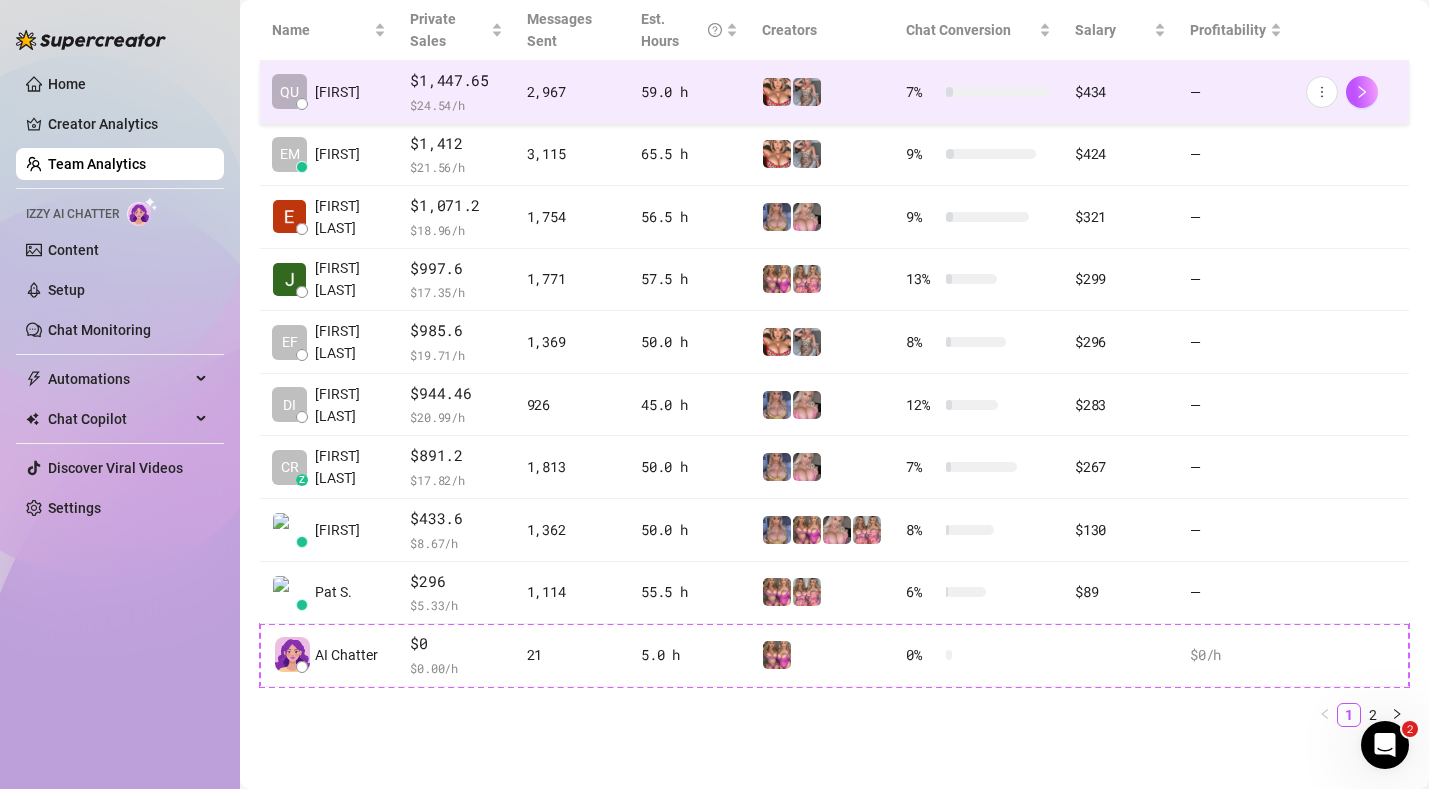 scroll, scrollTop: 486, scrollLeft: 0, axis: vertical 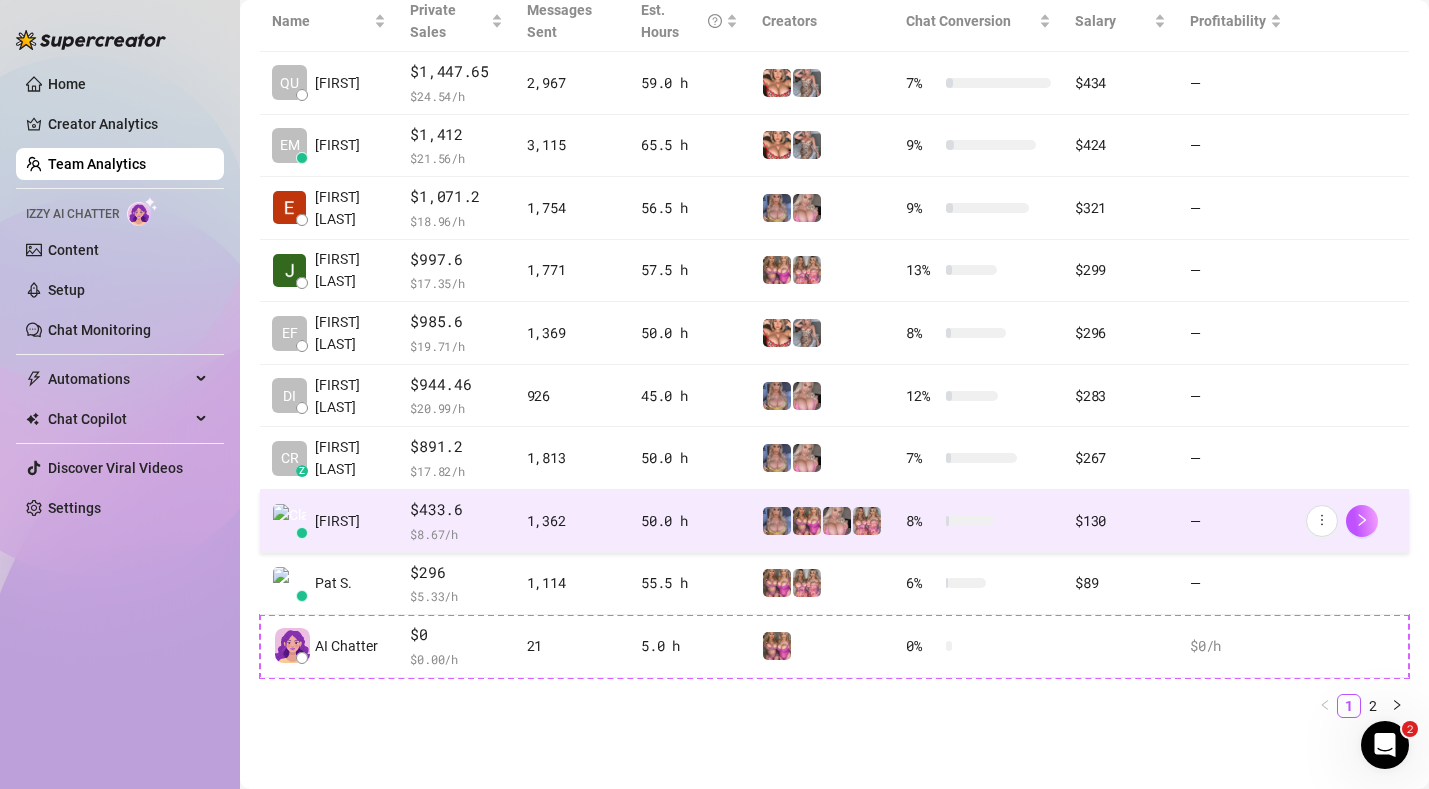 click on "$ 8.67 /h" at bounding box center [456, 534] 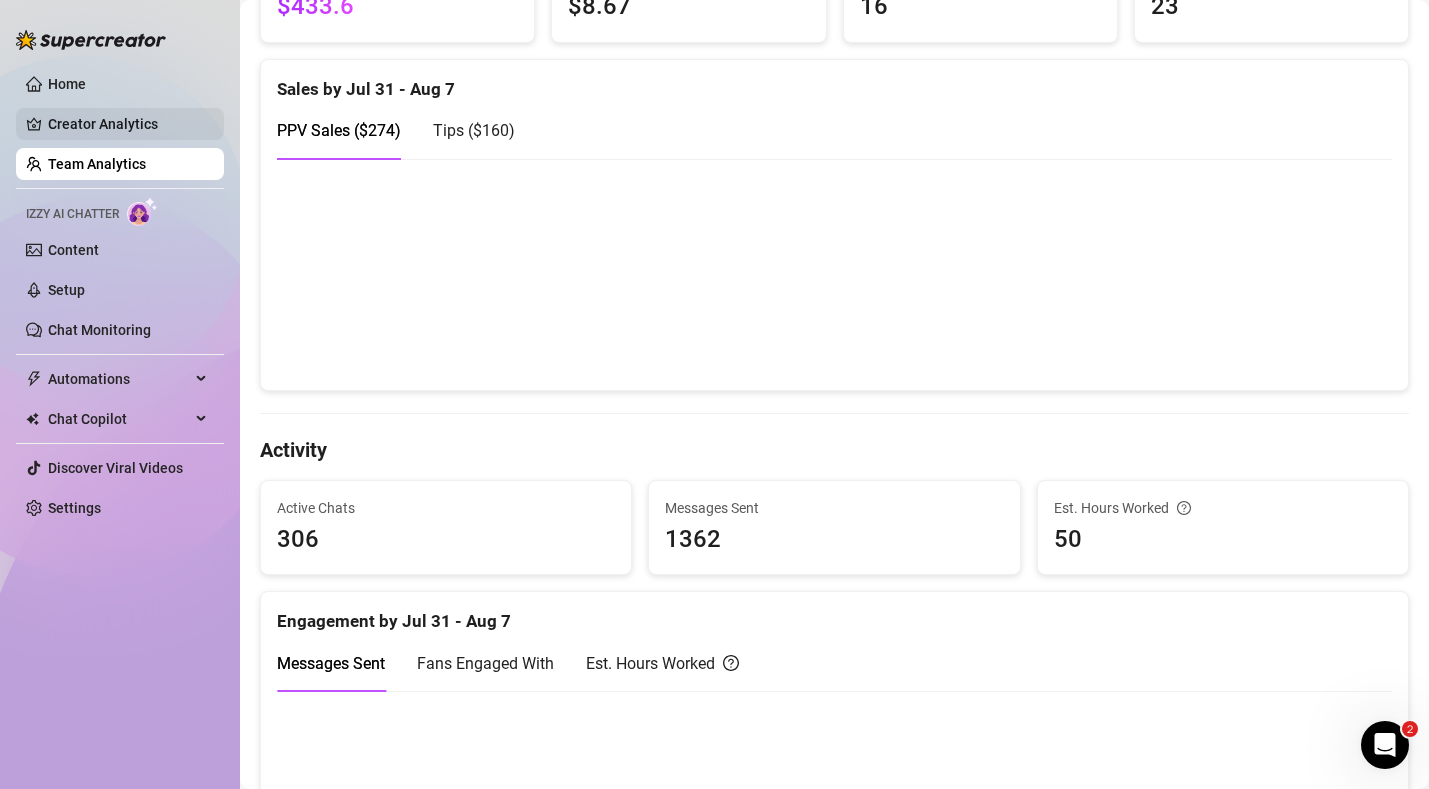 click on "Creator Analytics" at bounding box center (128, 124) 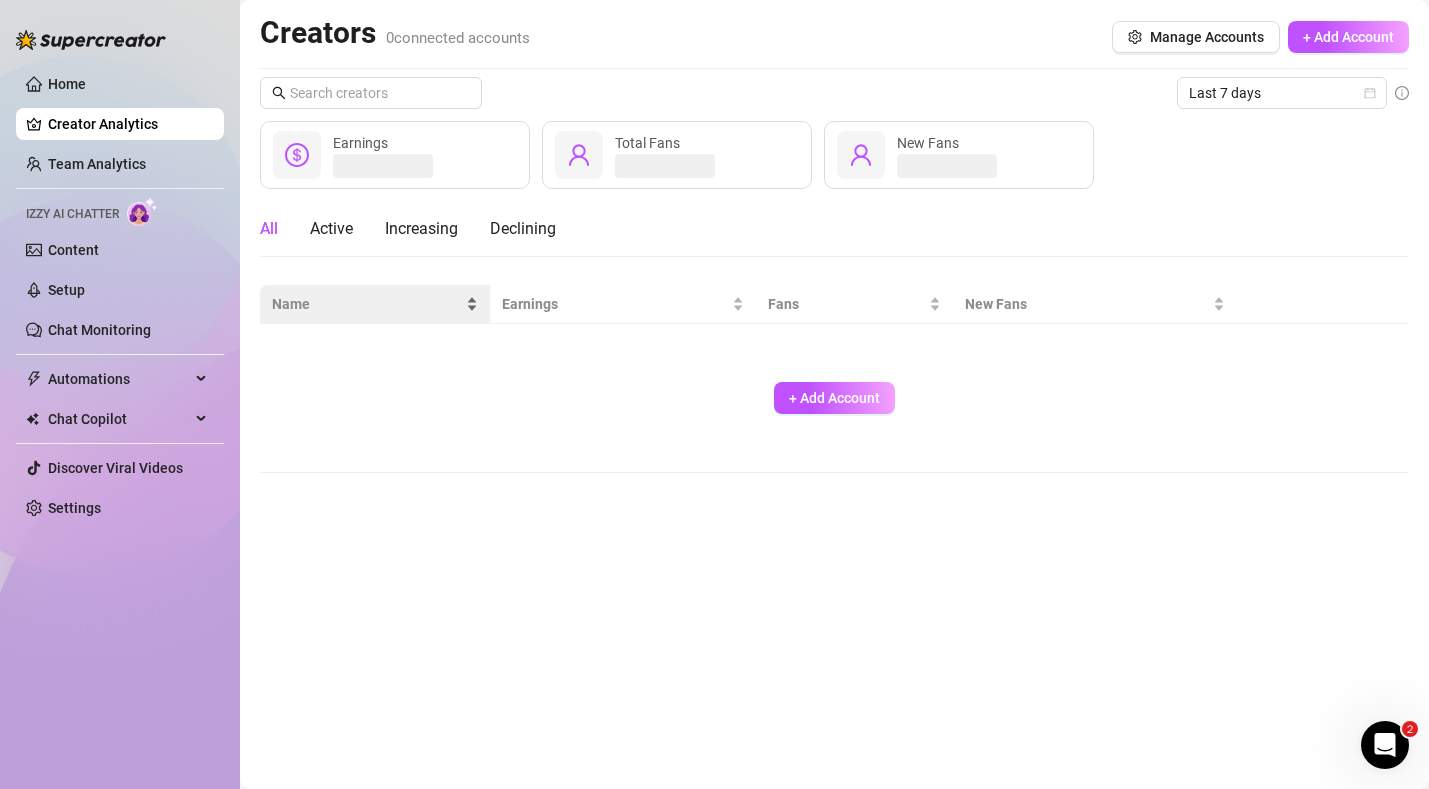 scroll, scrollTop: 0, scrollLeft: 0, axis: both 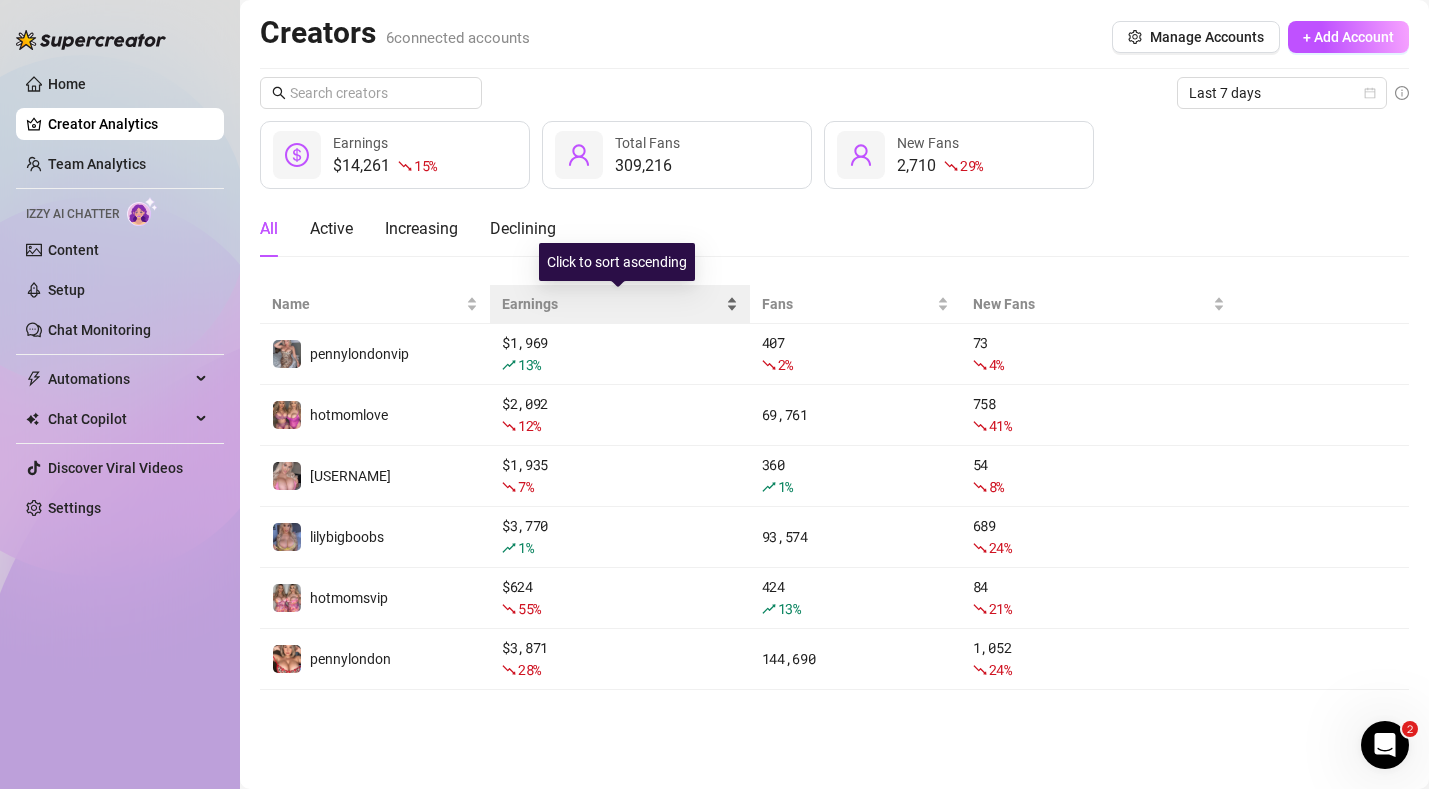 click on "Earnings" at bounding box center (612, 304) 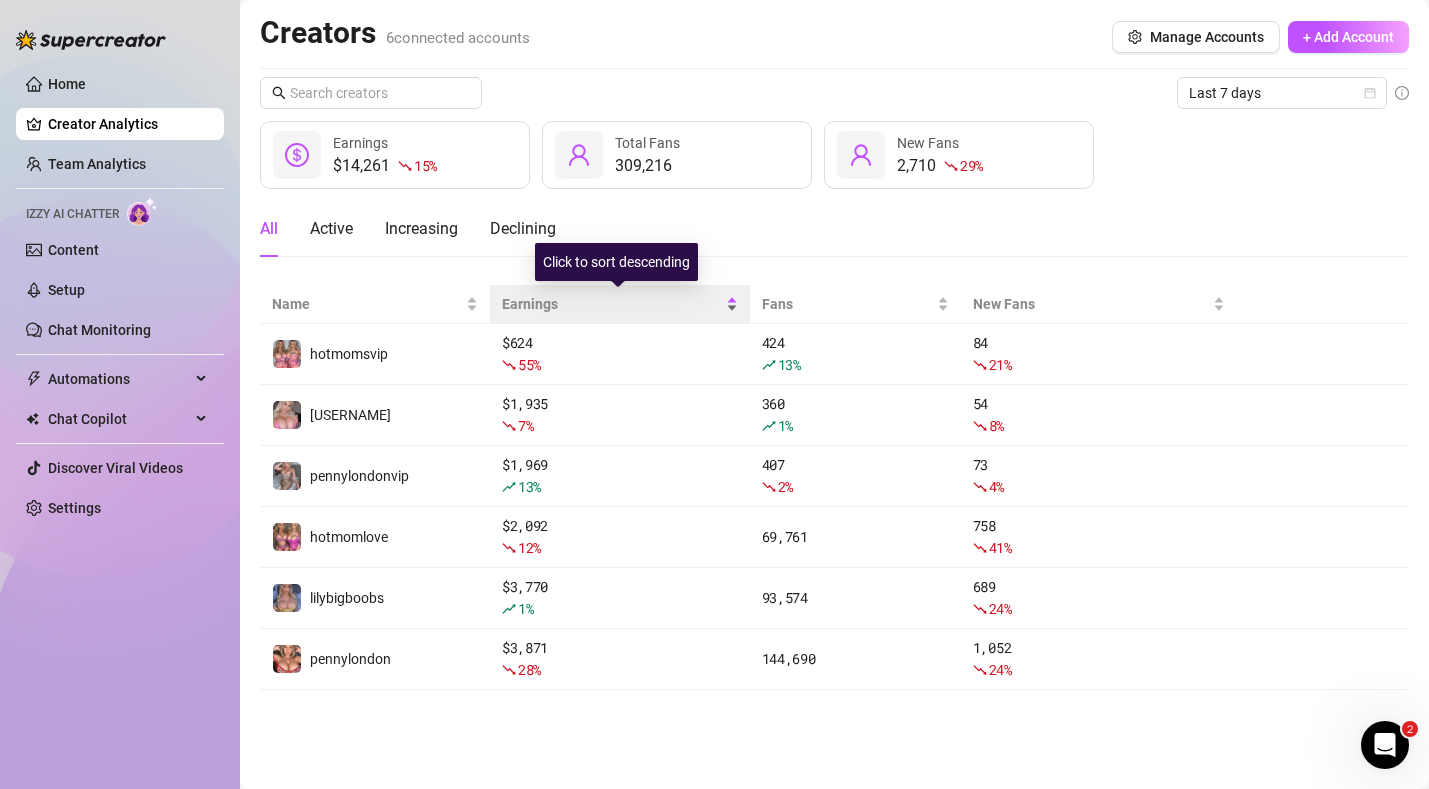 click on "Earnings" at bounding box center [612, 304] 